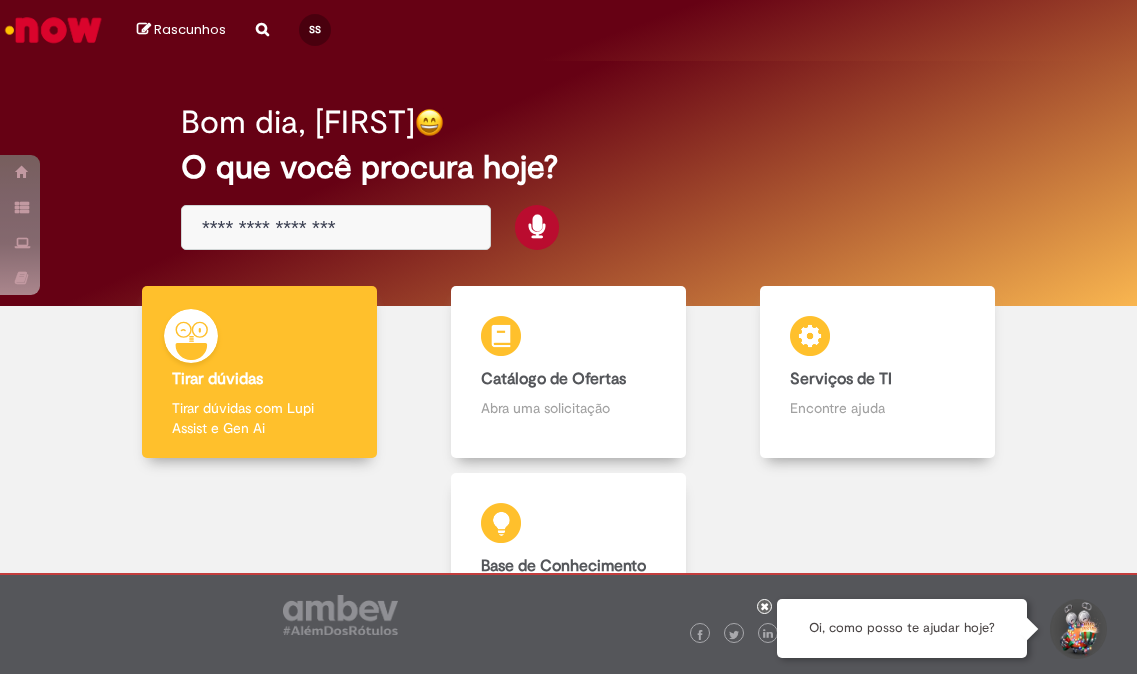 scroll, scrollTop: 0, scrollLeft: 0, axis: both 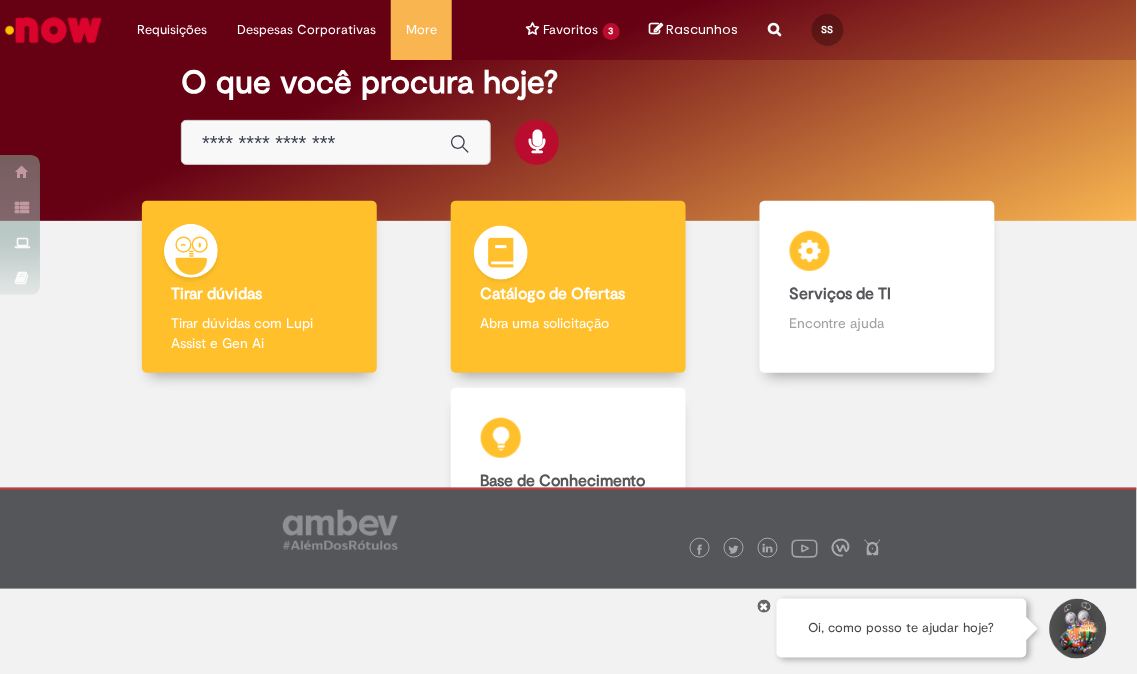click on "Abra uma solicitação" at bounding box center [569, 323] 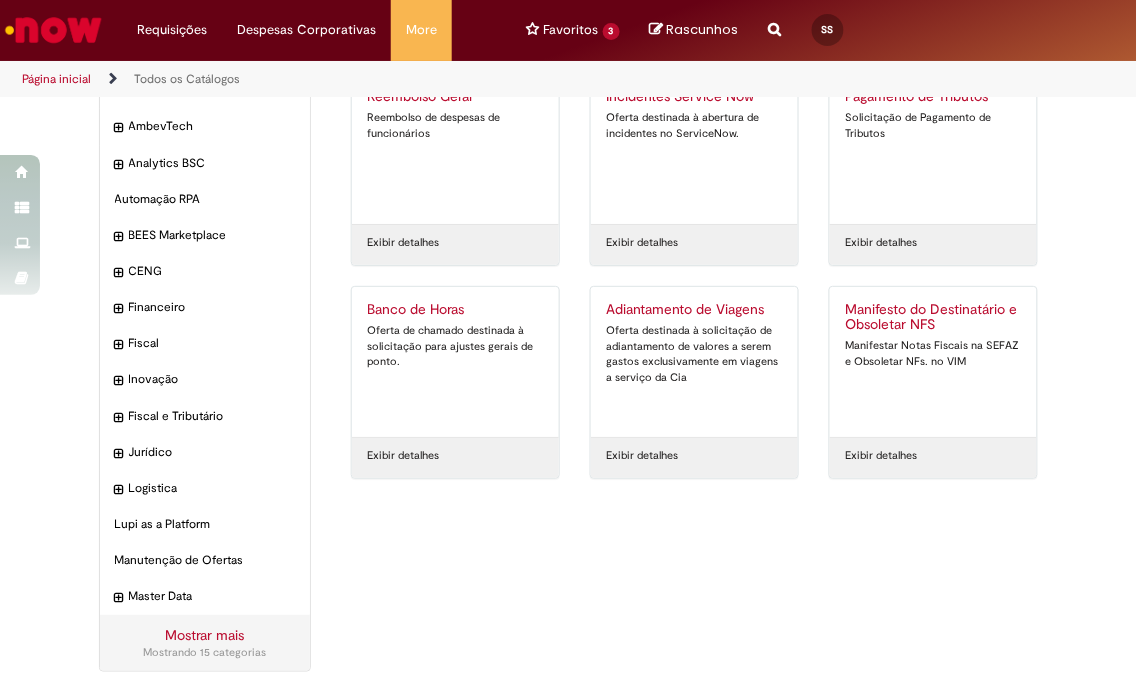 scroll, scrollTop: 0, scrollLeft: 0, axis: both 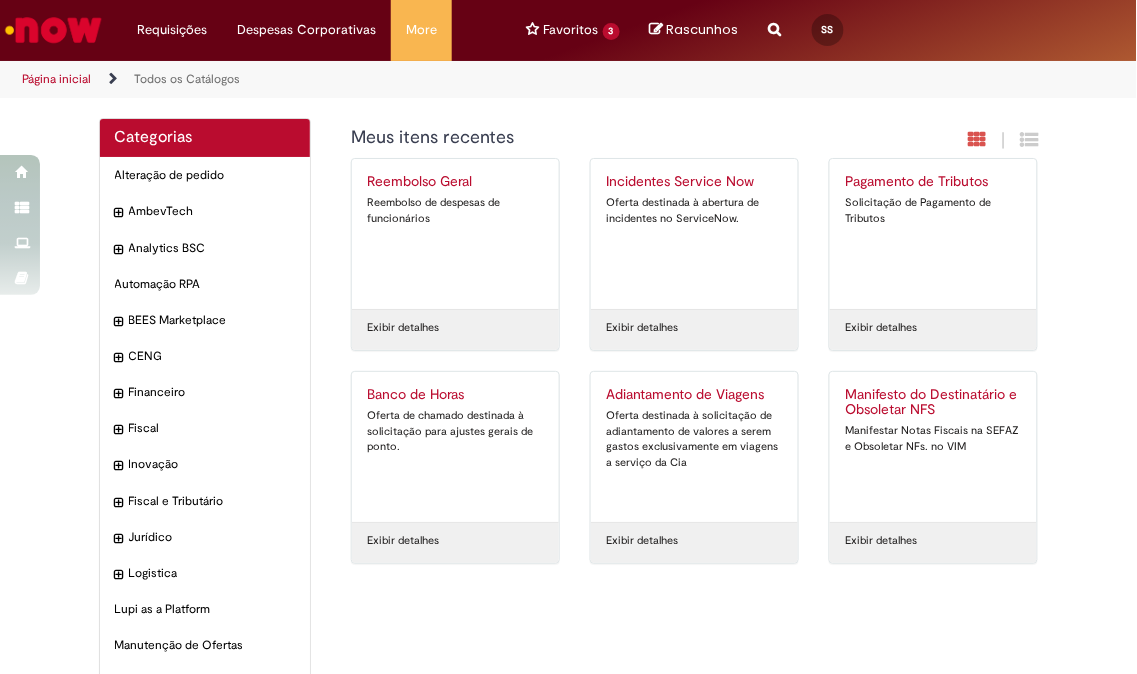 click at bounding box center (775, 18) 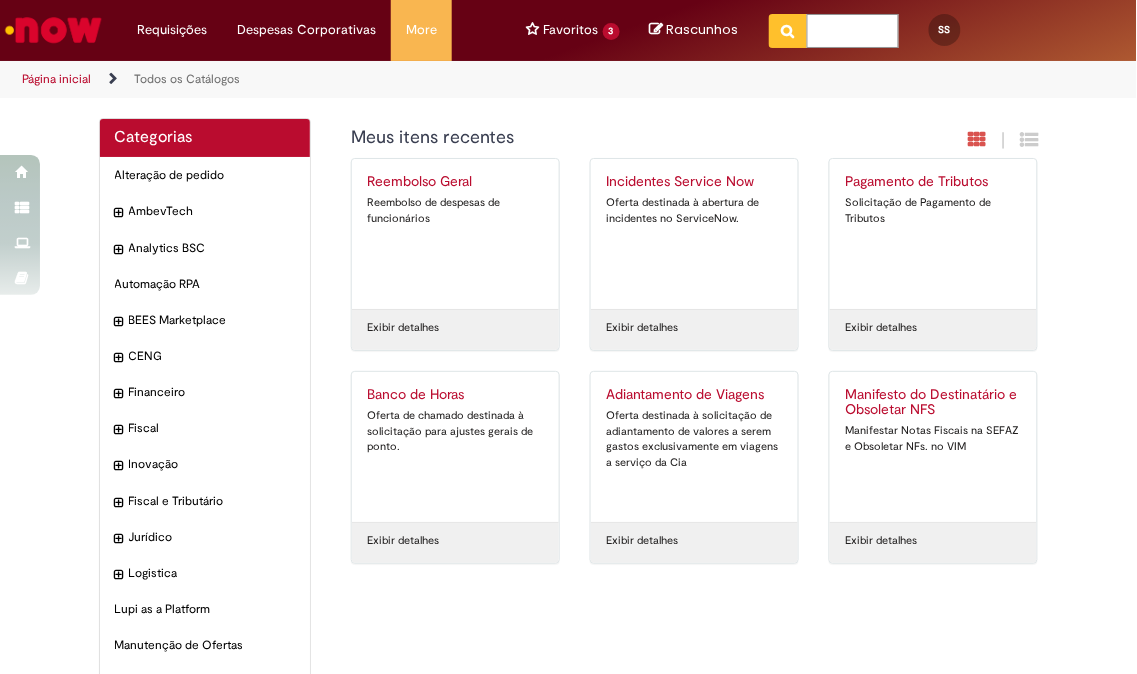click at bounding box center [853, 31] 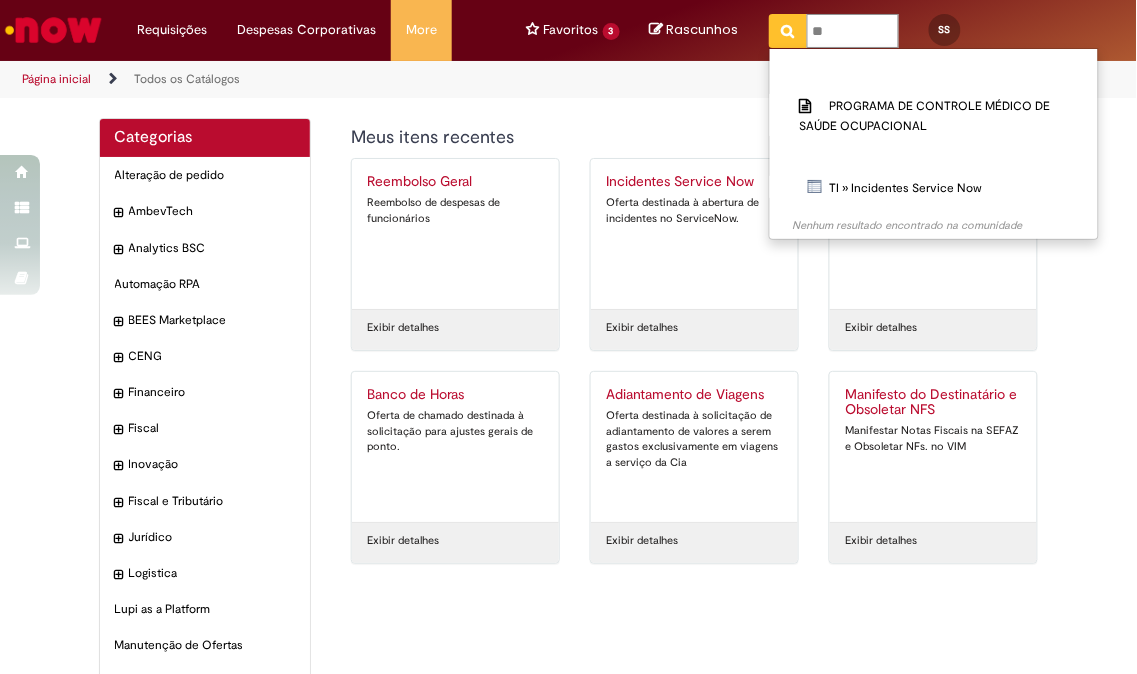 type on "*" 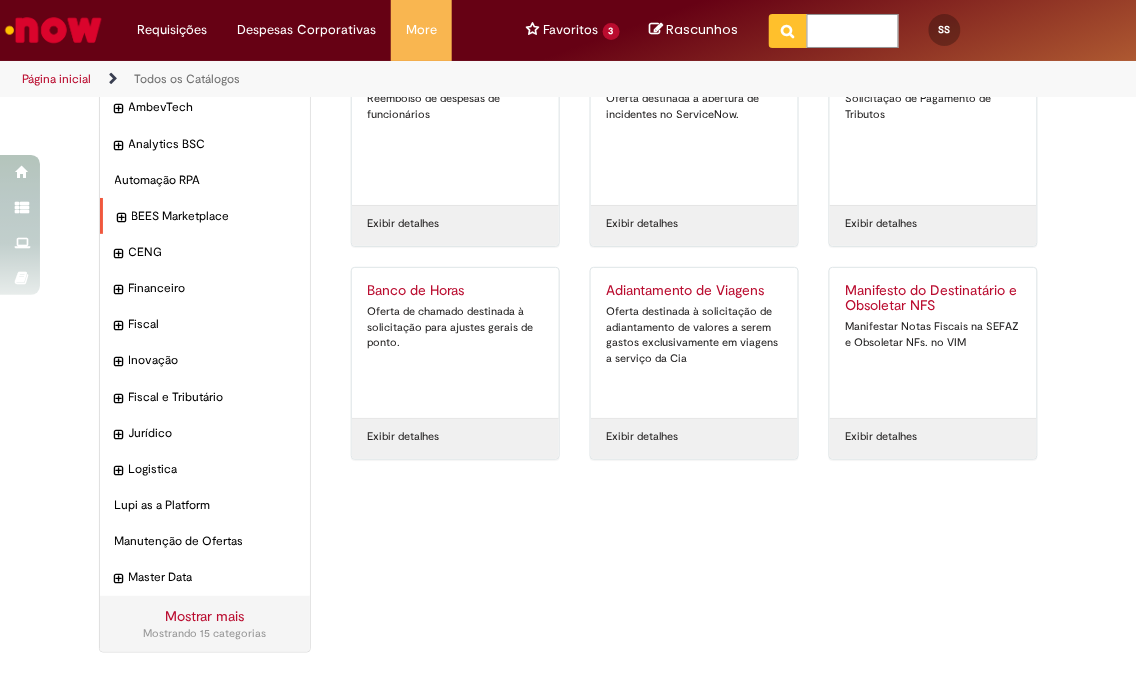 scroll, scrollTop: 0, scrollLeft: 0, axis: both 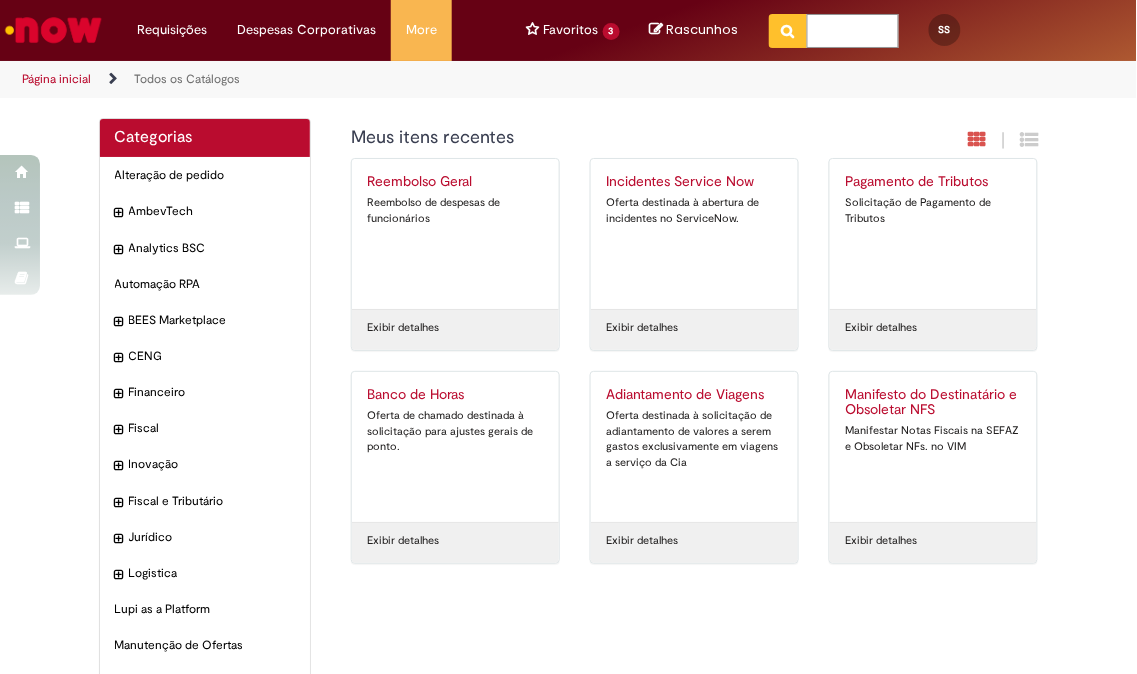 click at bounding box center [853, 31] 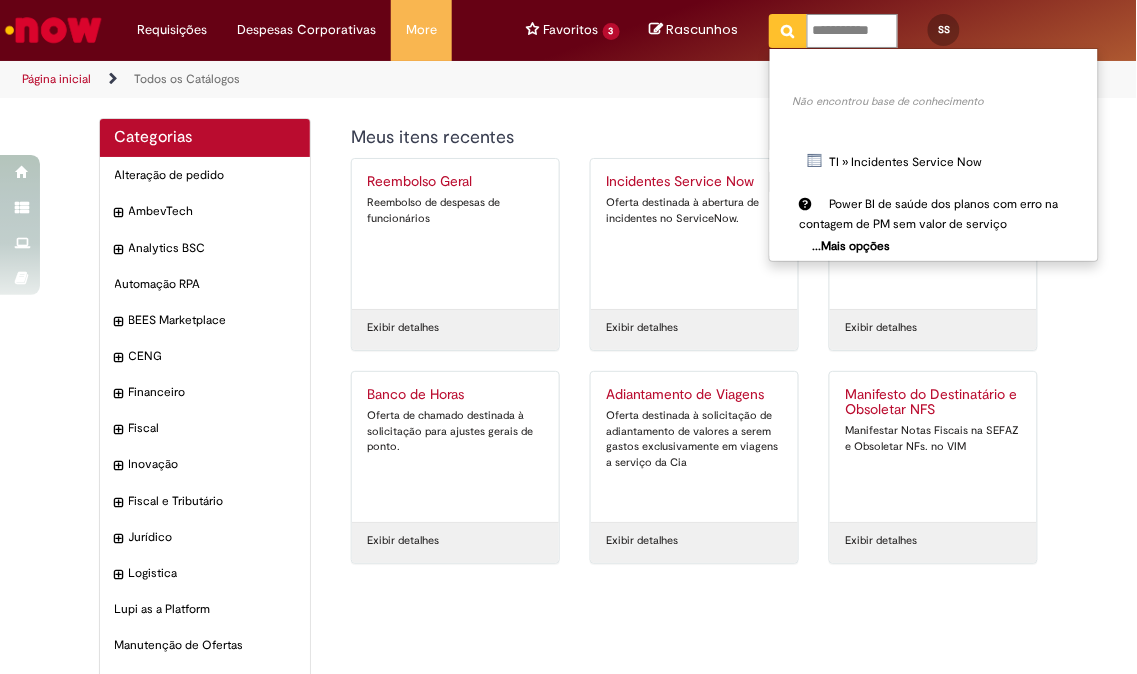 type on "**********" 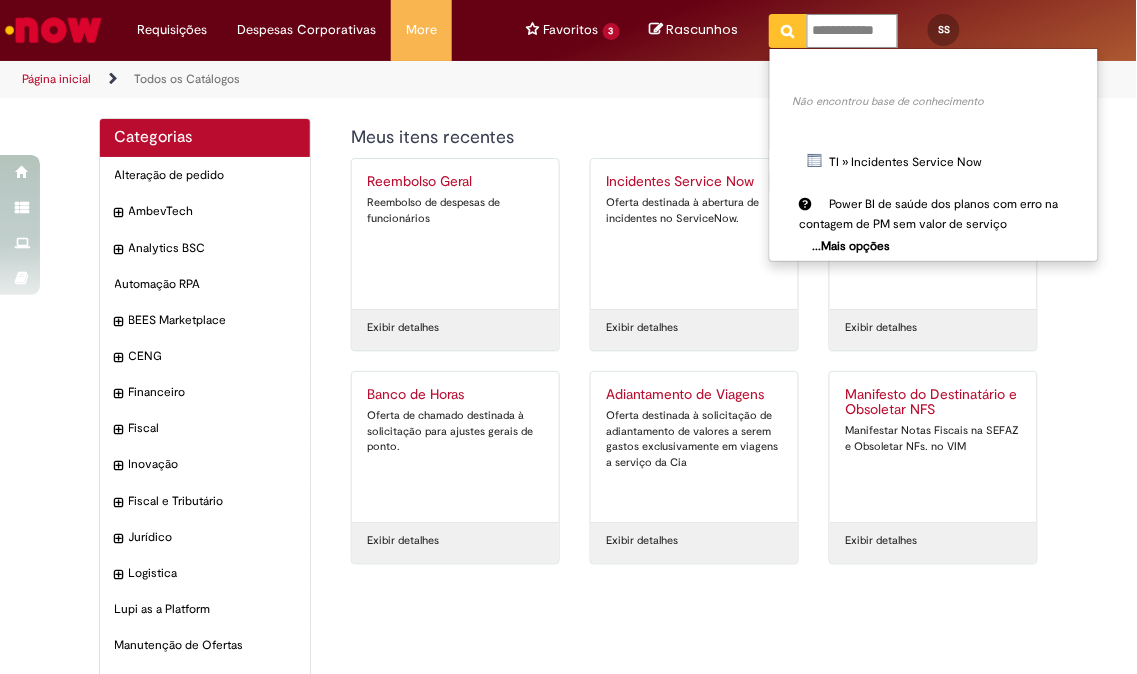 scroll, scrollTop: 0, scrollLeft: 20, axis: horizontal 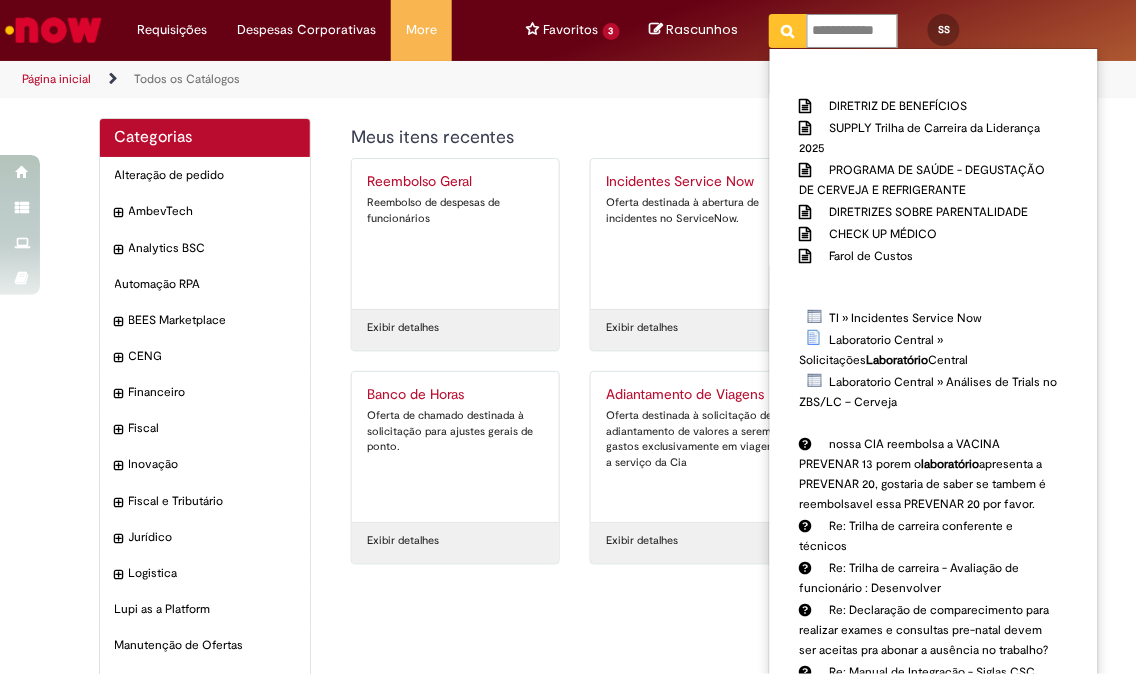 click at bounding box center (788, 31) 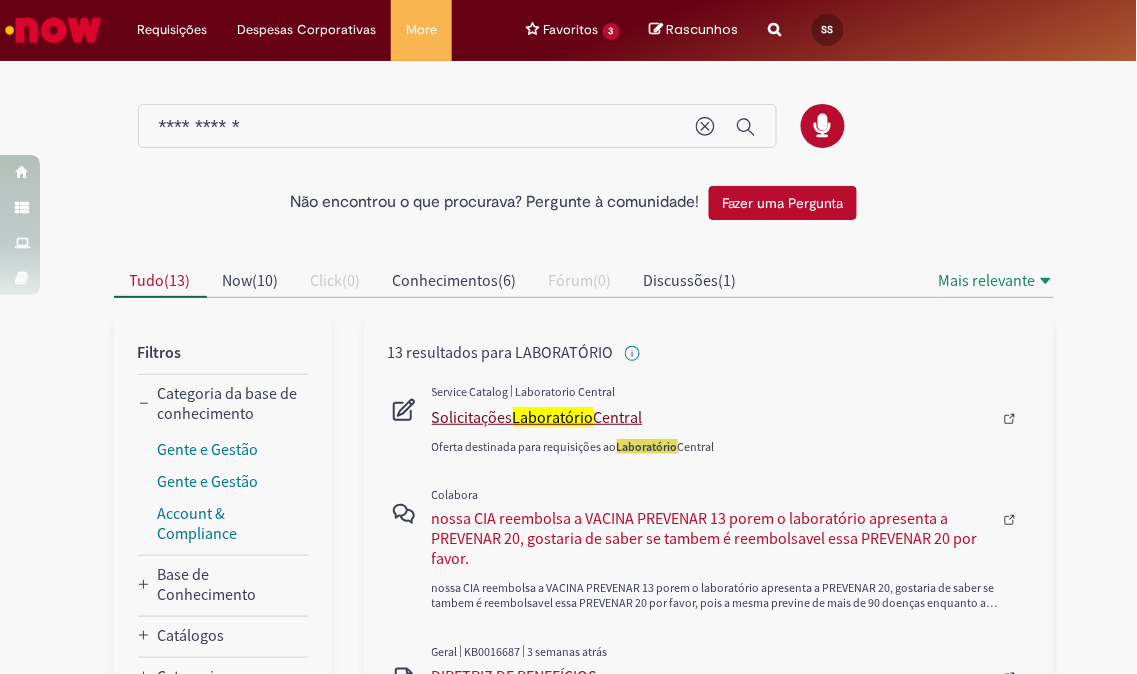click on "Laboratório" at bounding box center (553, 417) 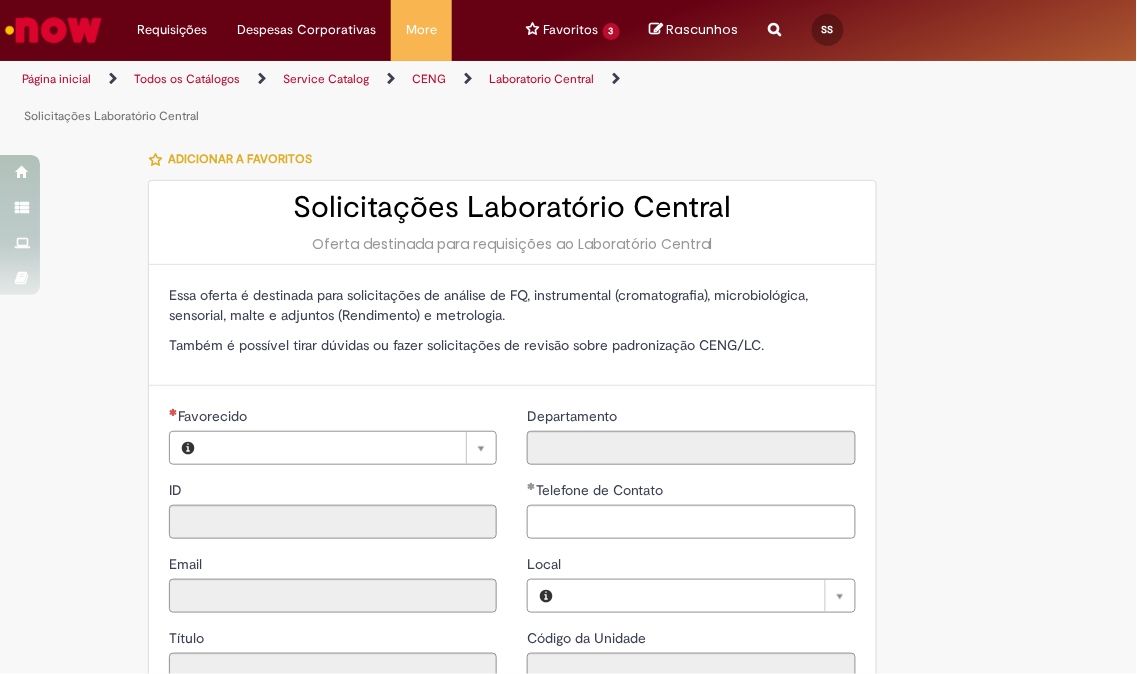 type on "********" 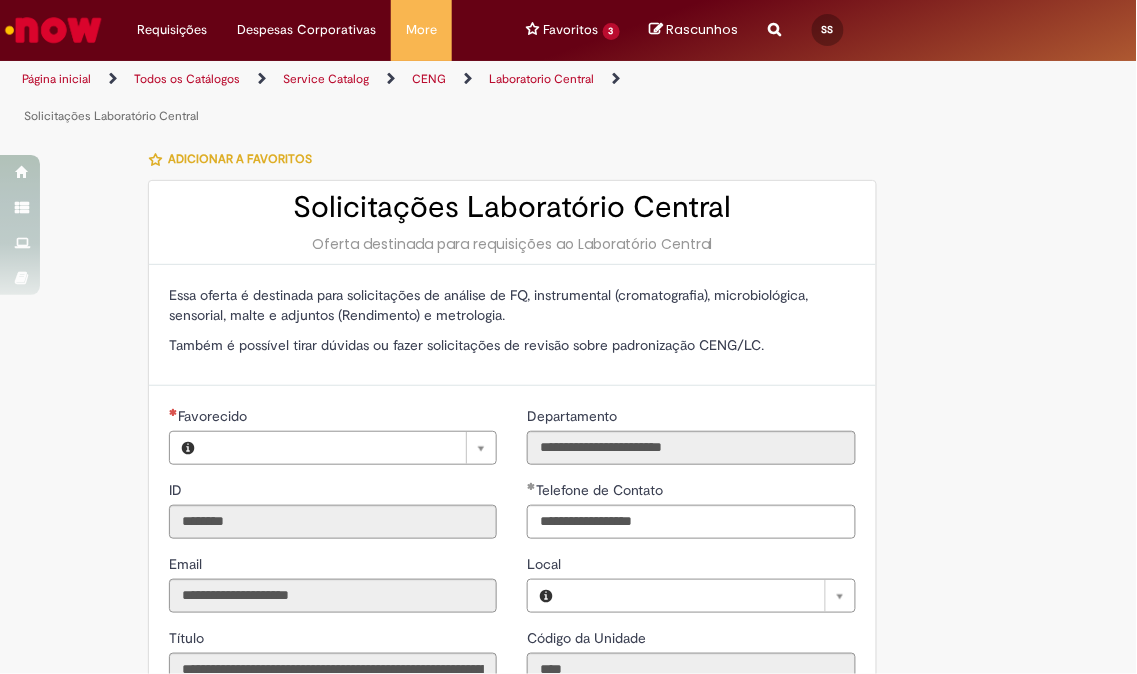 type on "**********" 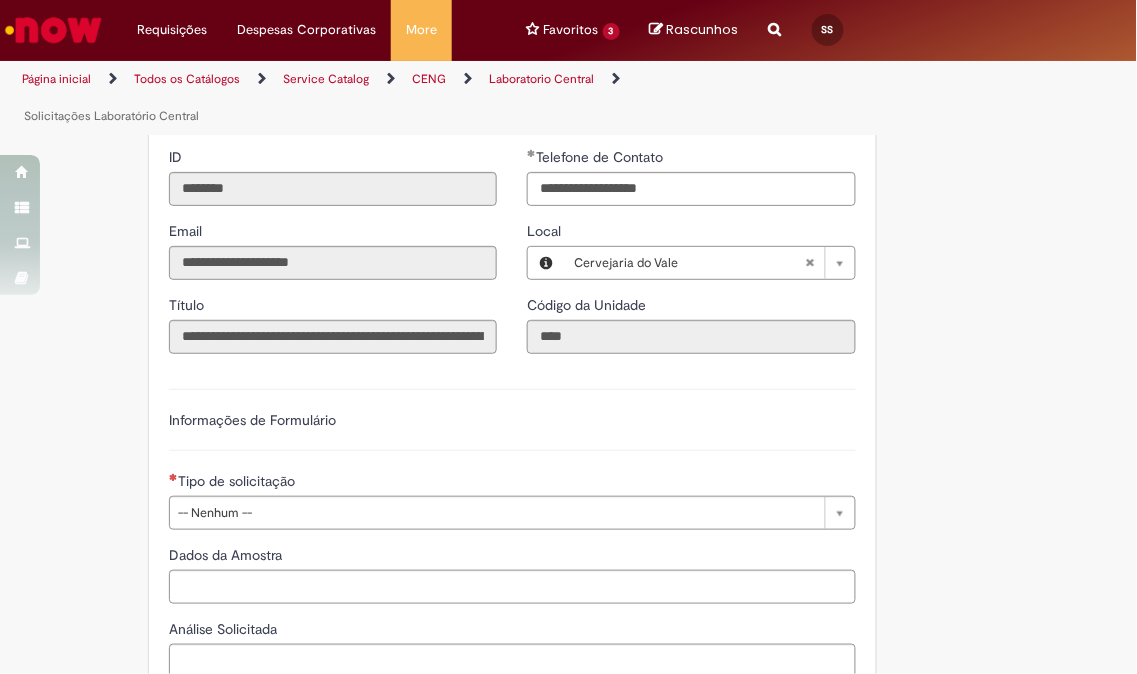 scroll, scrollTop: 444, scrollLeft: 0, axis: vertical 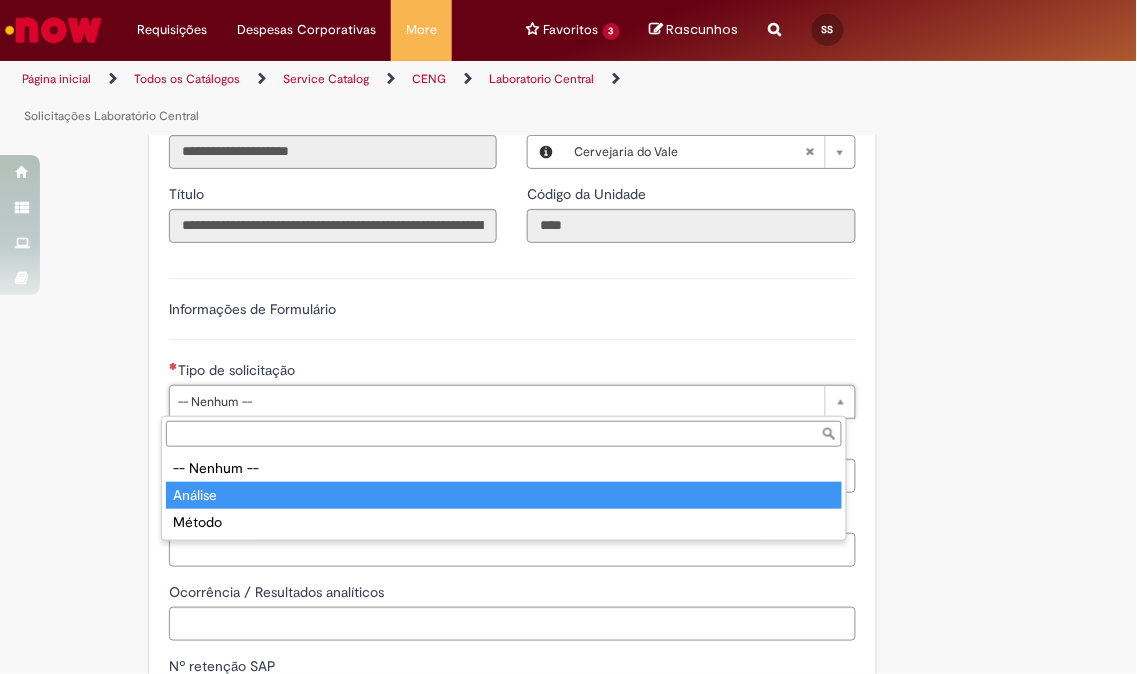 type on "*******" 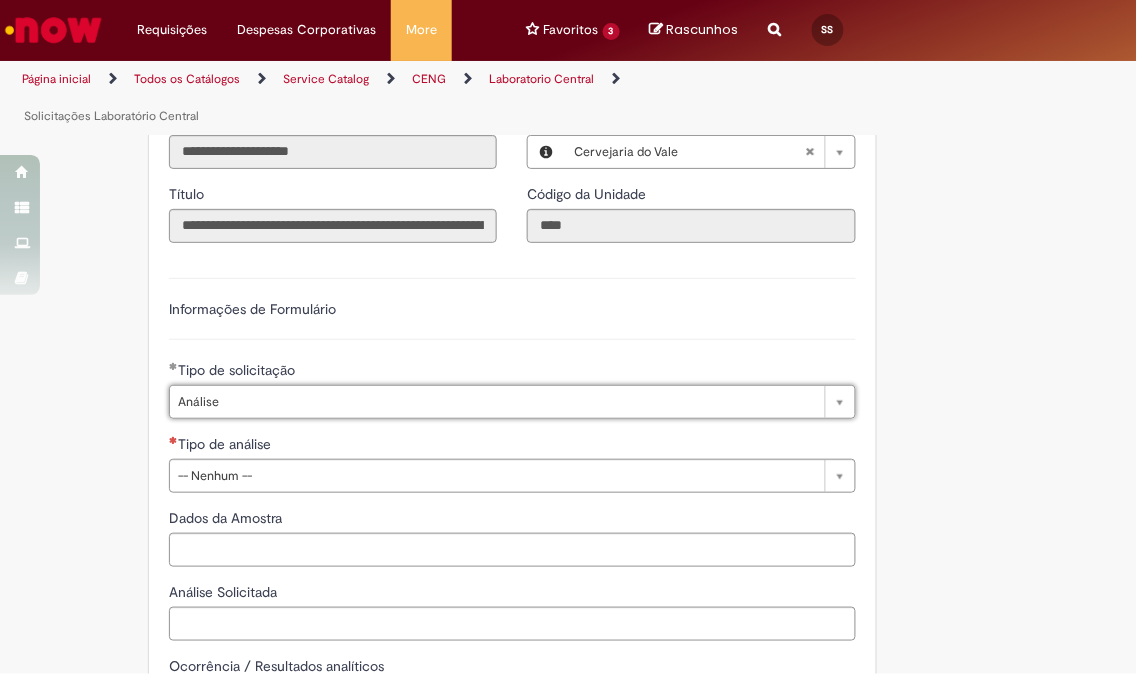 scroll, scrollTop: 555, scrollLeft: 0, axis: vertical 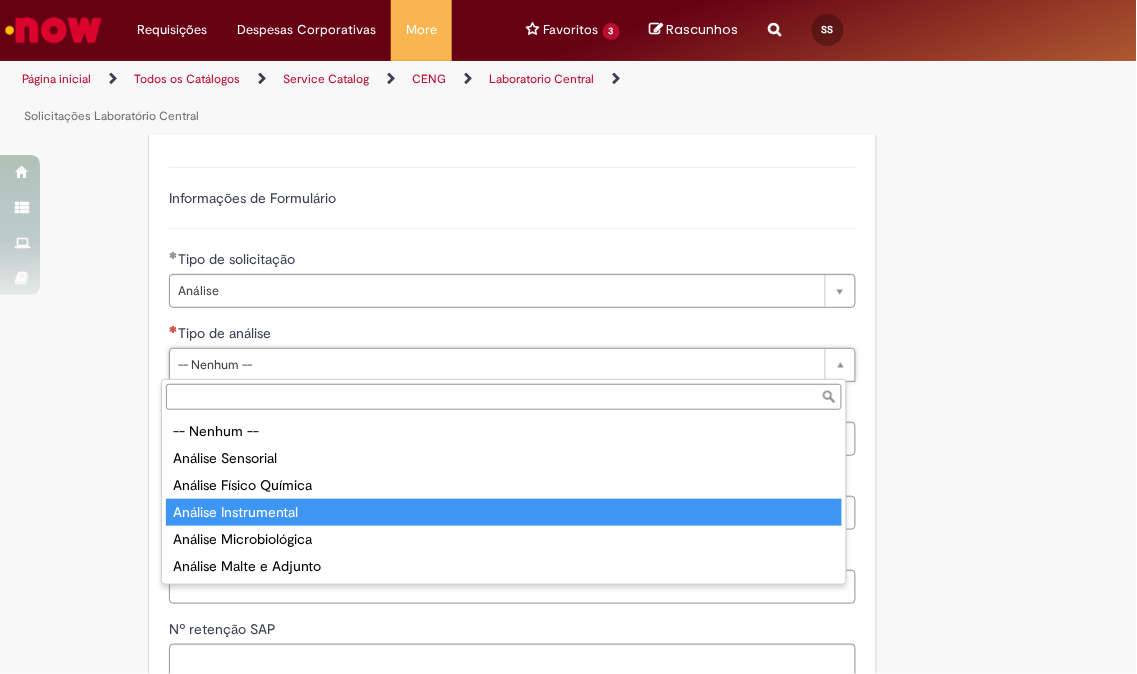 type on "**********" 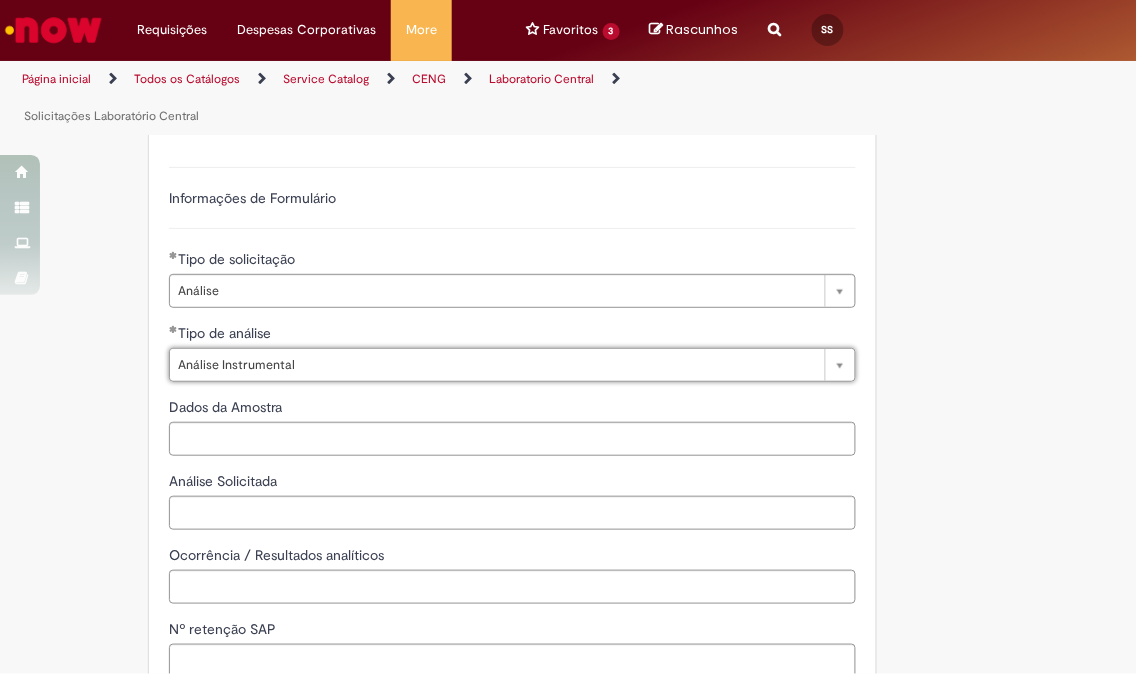 scroll, scrollTop: 666, scrollLeft: 0, axis: vertical 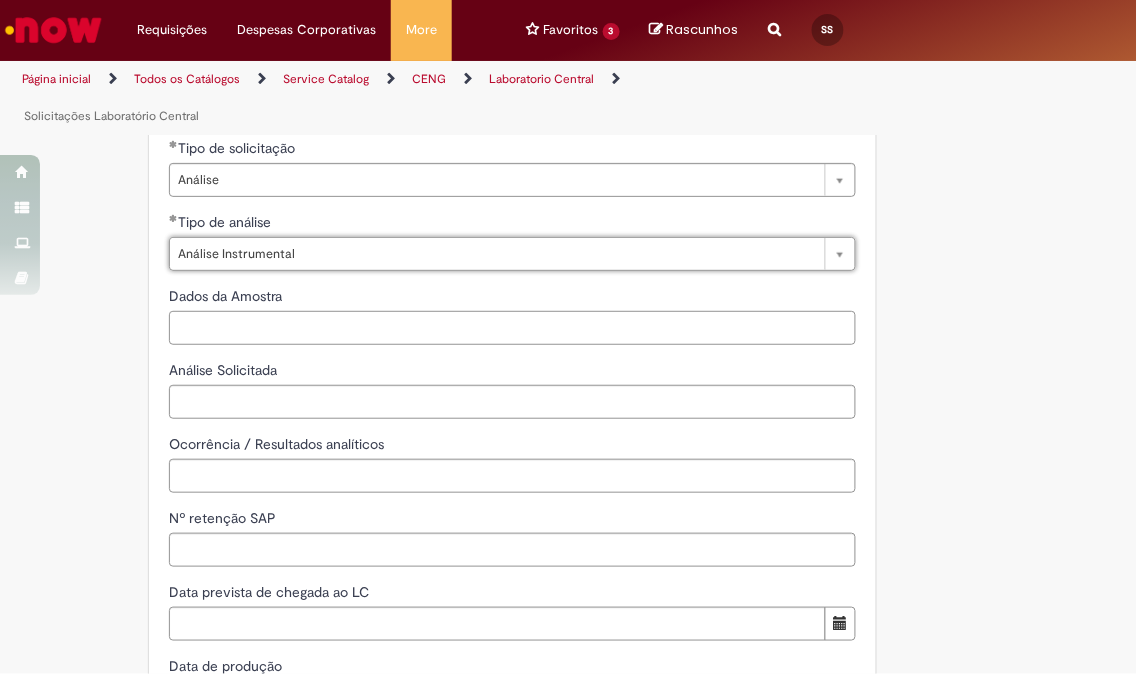 click on "Dados da Amostra" at bounding box center (512, 328) 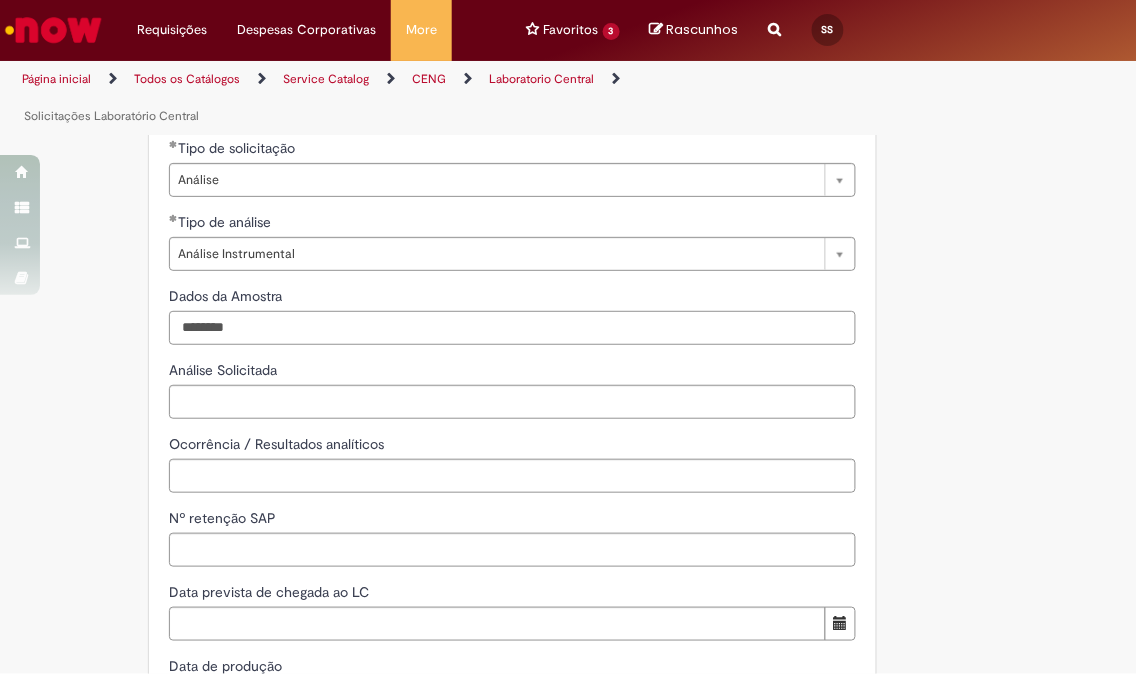 type on "********" 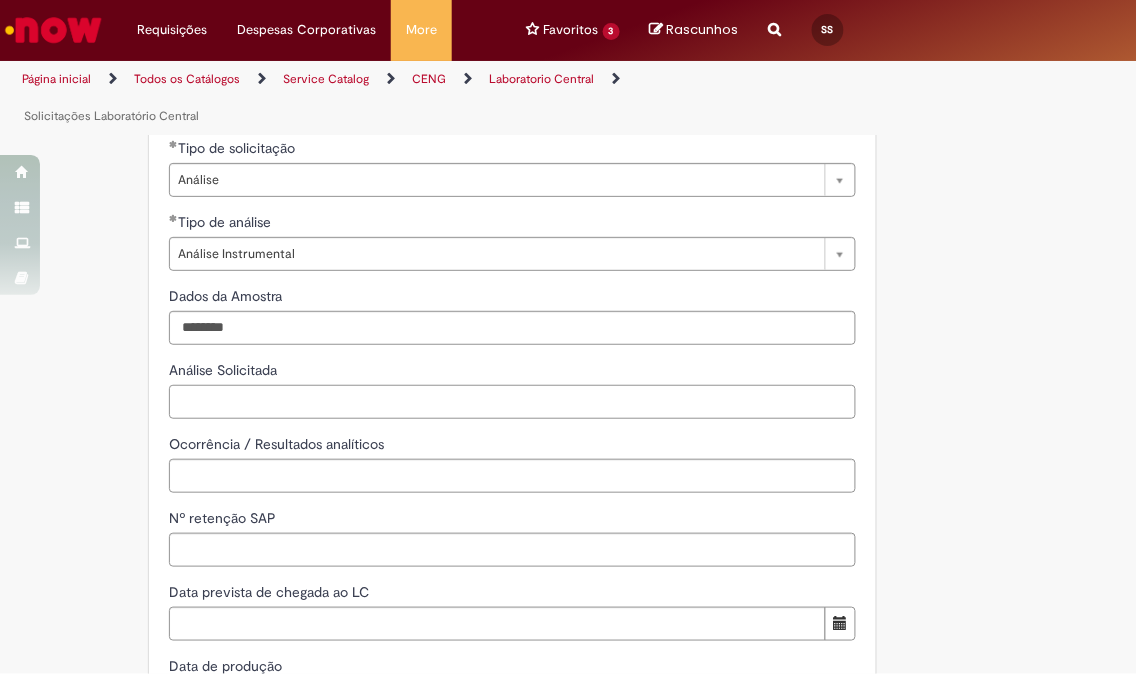 click on "Análise Solicitada" at bounding box center [512, 402] 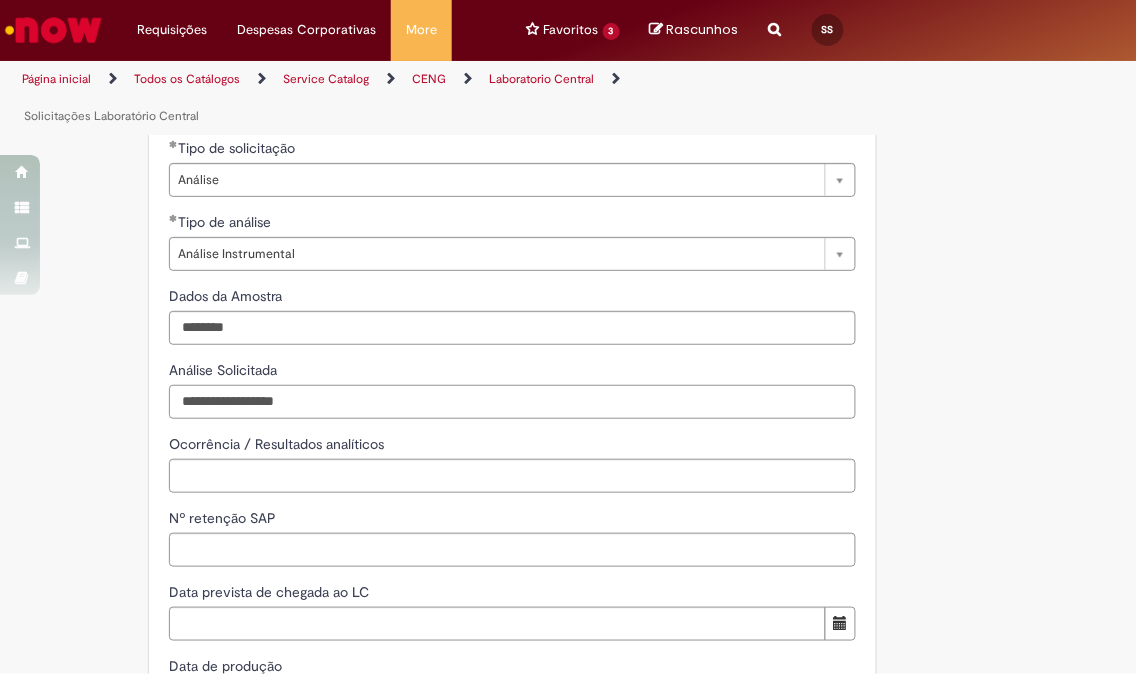 scroll, scrollTop: 777, scrollLeft: 0, axis: vertical 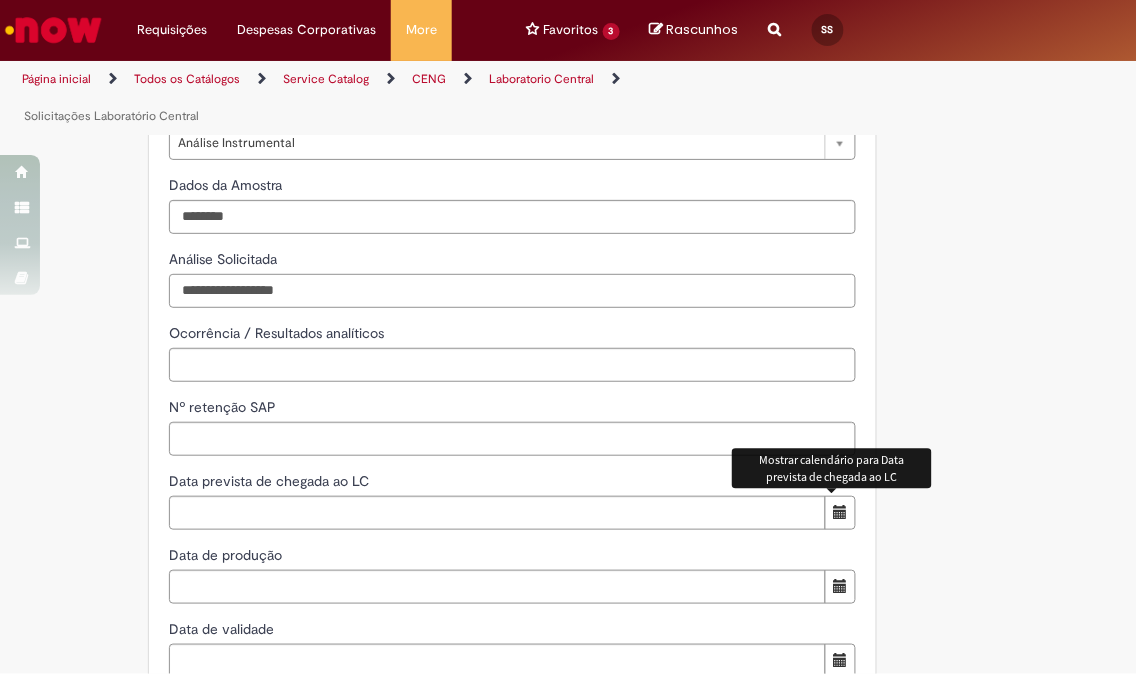 type on "**********" 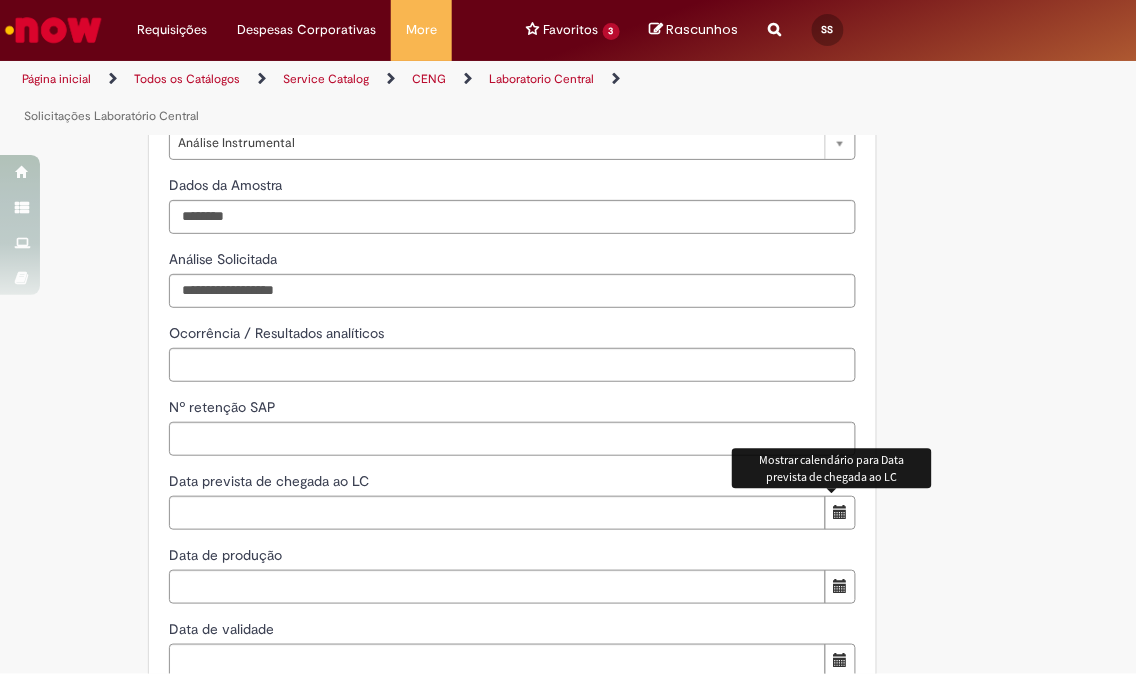 click at bounding box center (840, 512) 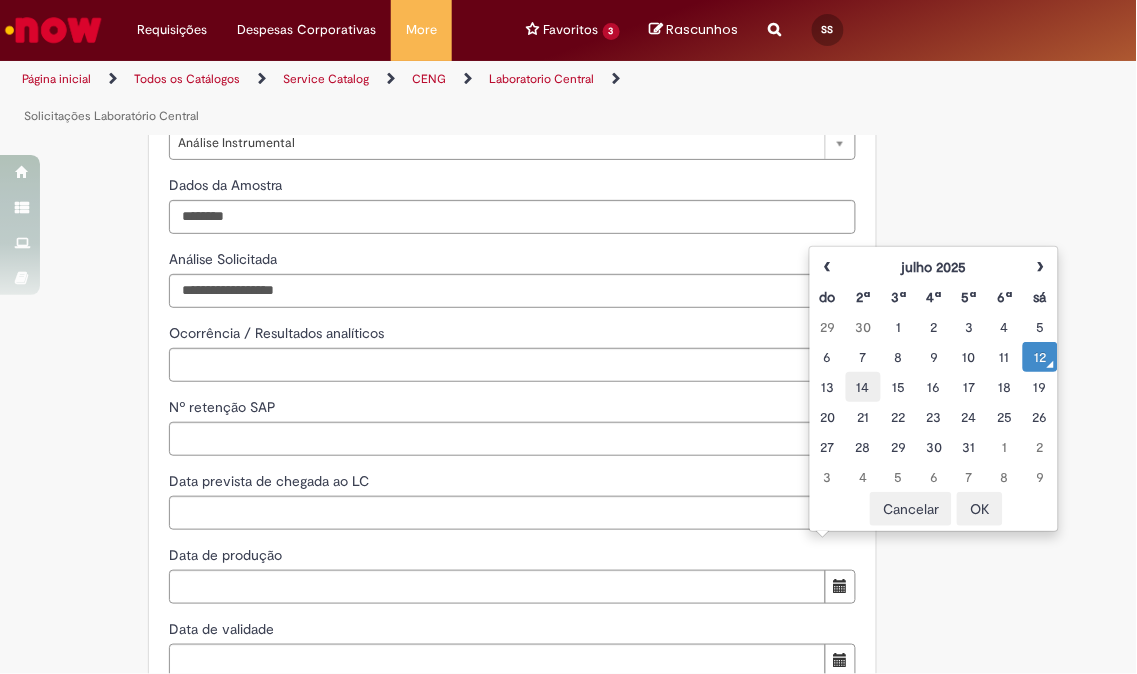 click on "14" at bounding box center (863, 387) 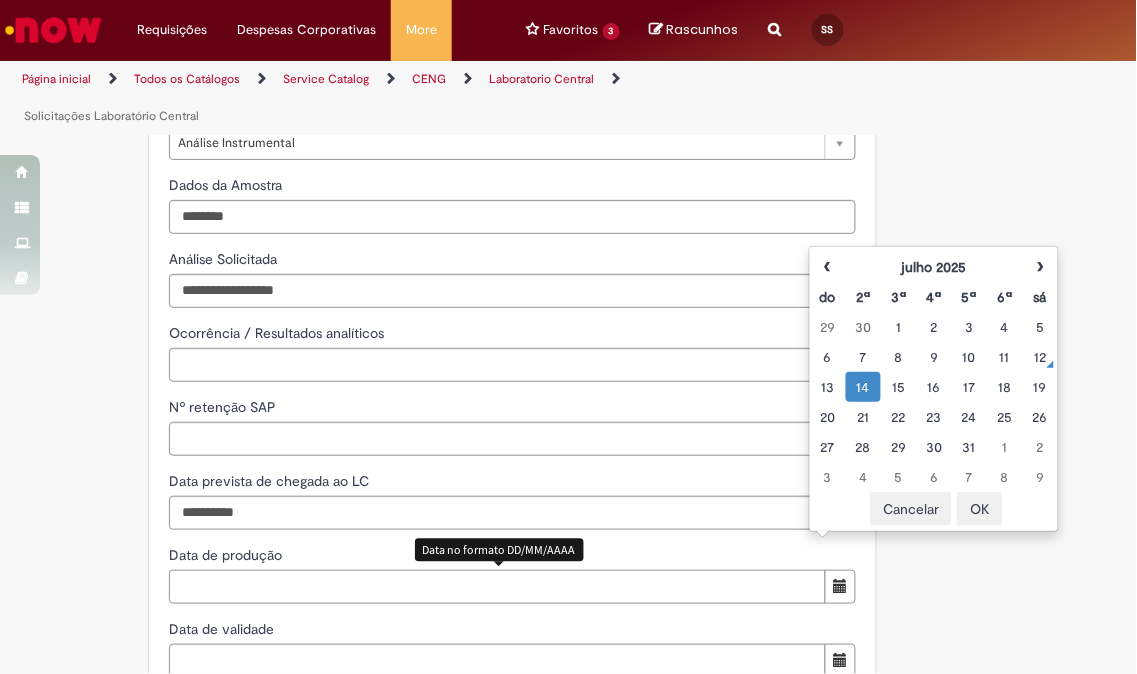 click on "Data de produção" at bounding box center (497, 587) 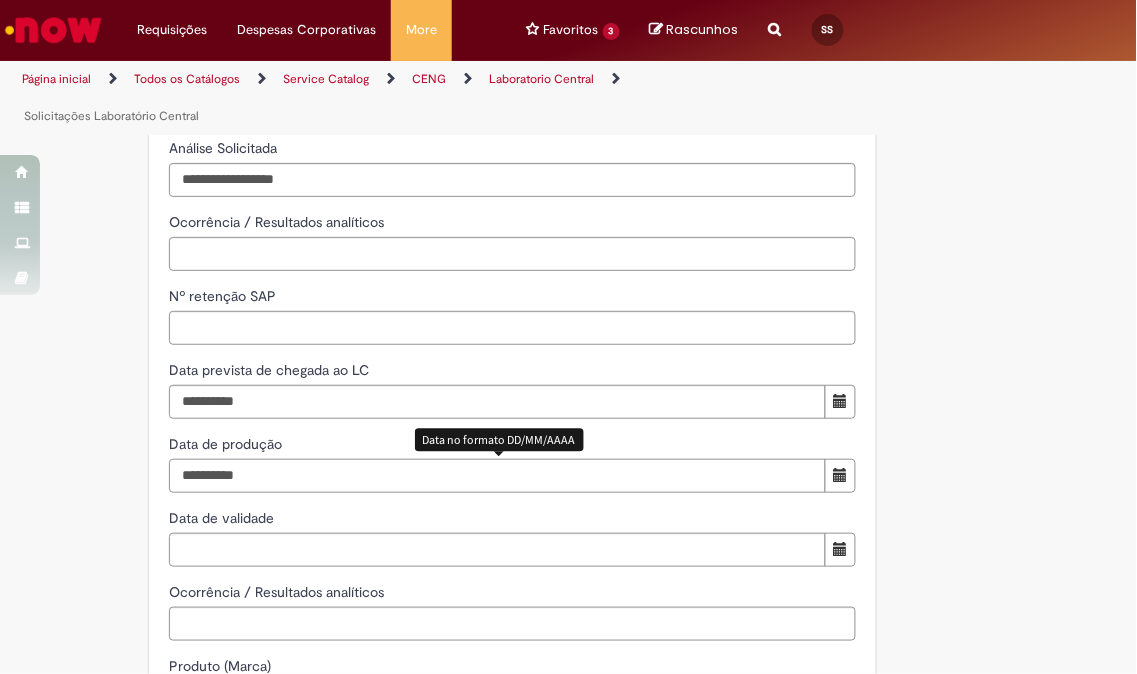 scroll, scrollTop: 1111, scrollLeft: 0, axis: vertical 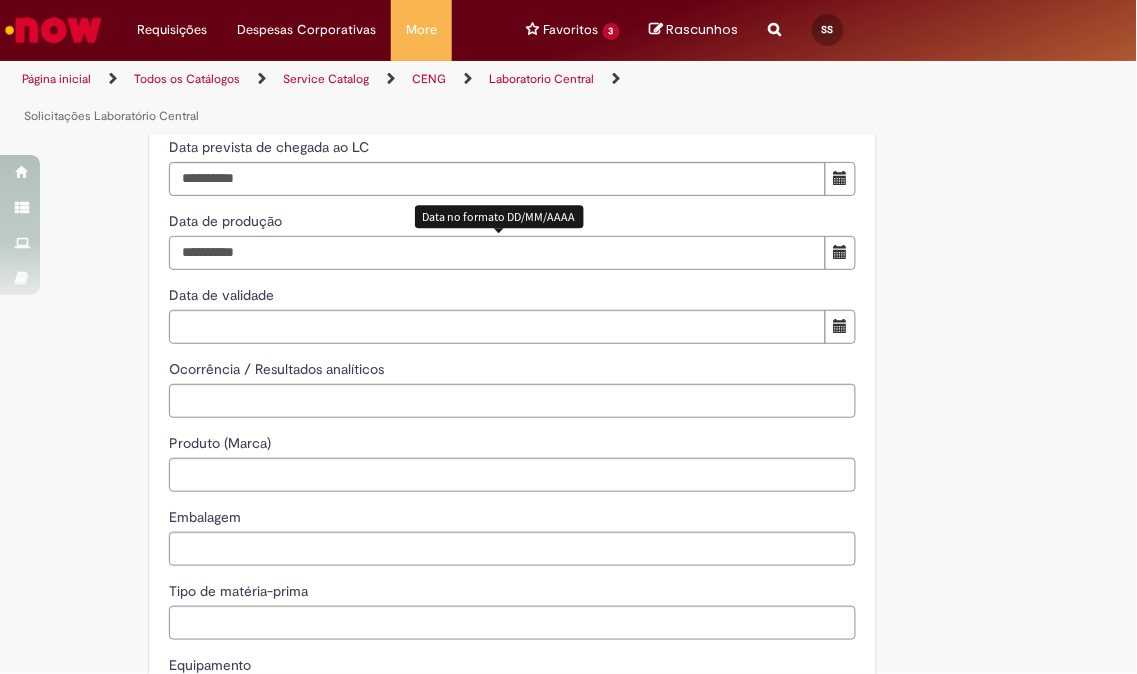 type on "**********" 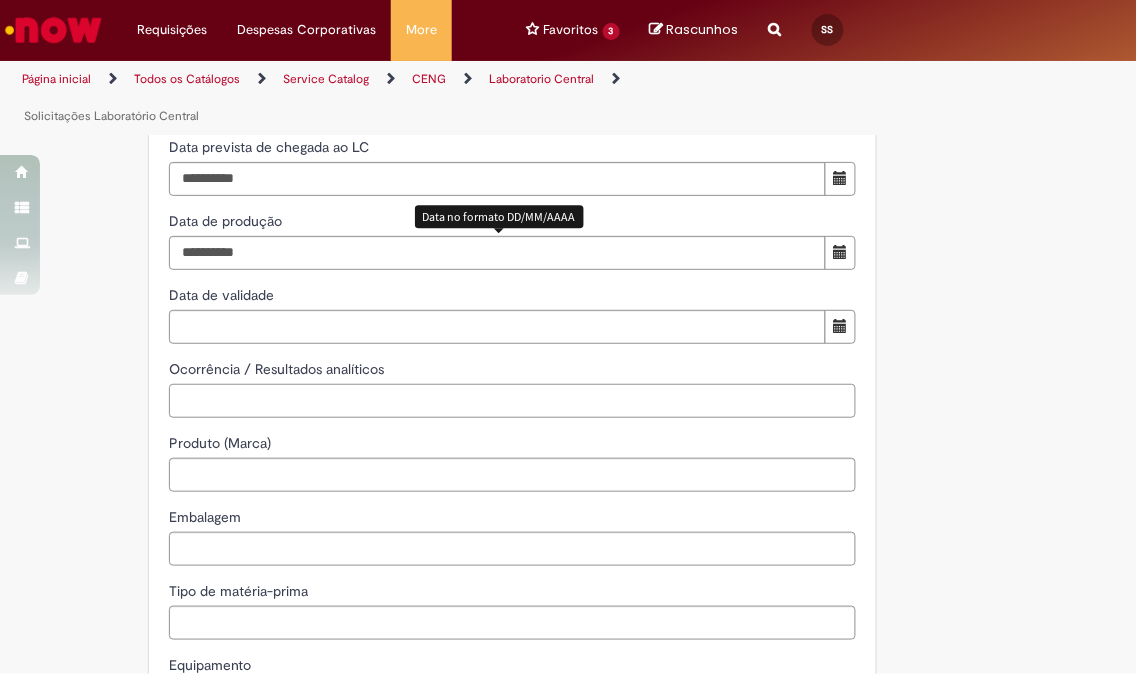 click on "Ocorrência / Resultados analíticos" at bounding box center [512, 401] 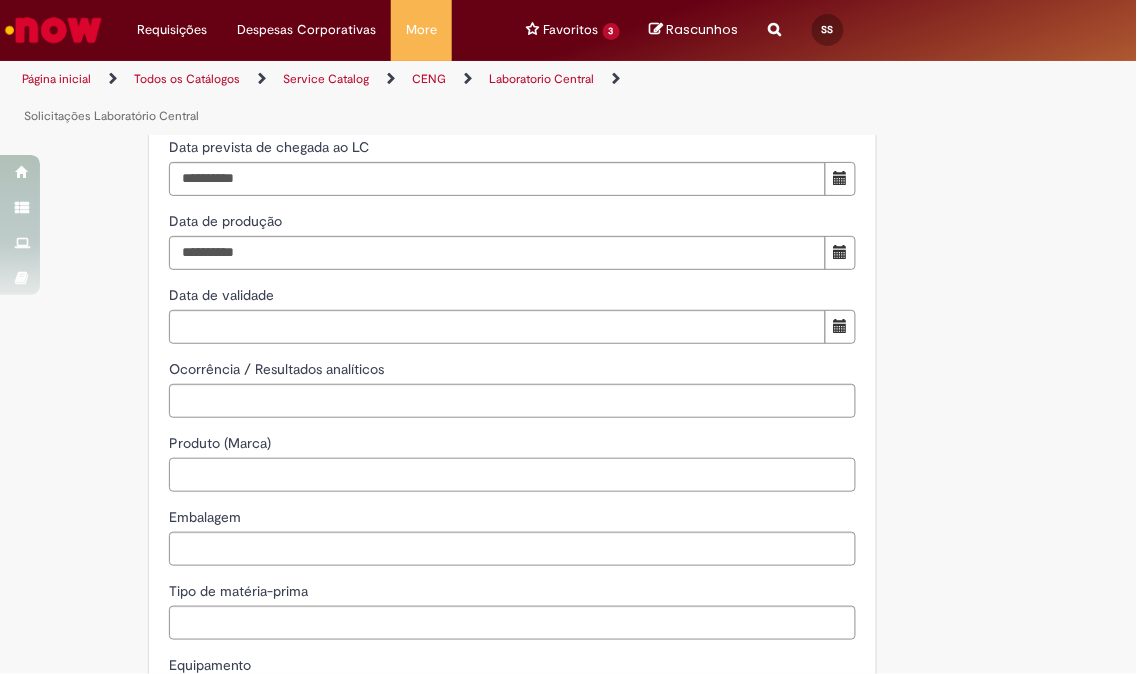 click on "Produto (Marca)" at bounding box center (512, 475) 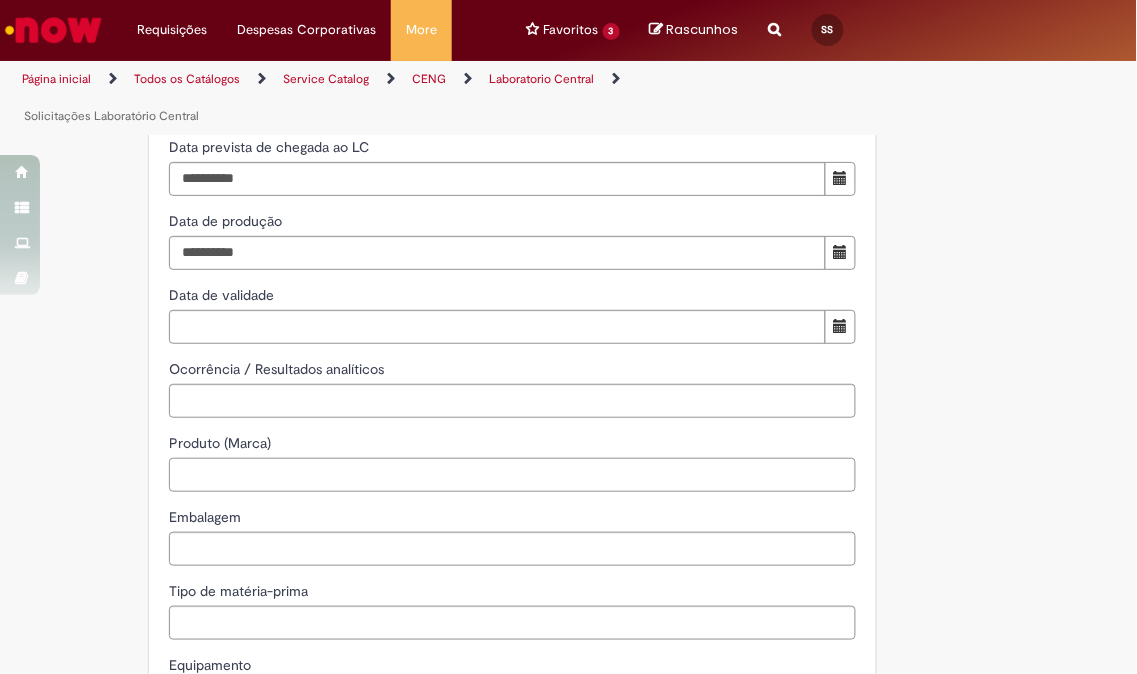 scroll, scrollTop: 666, scrollLeft: 0, axis: vertical 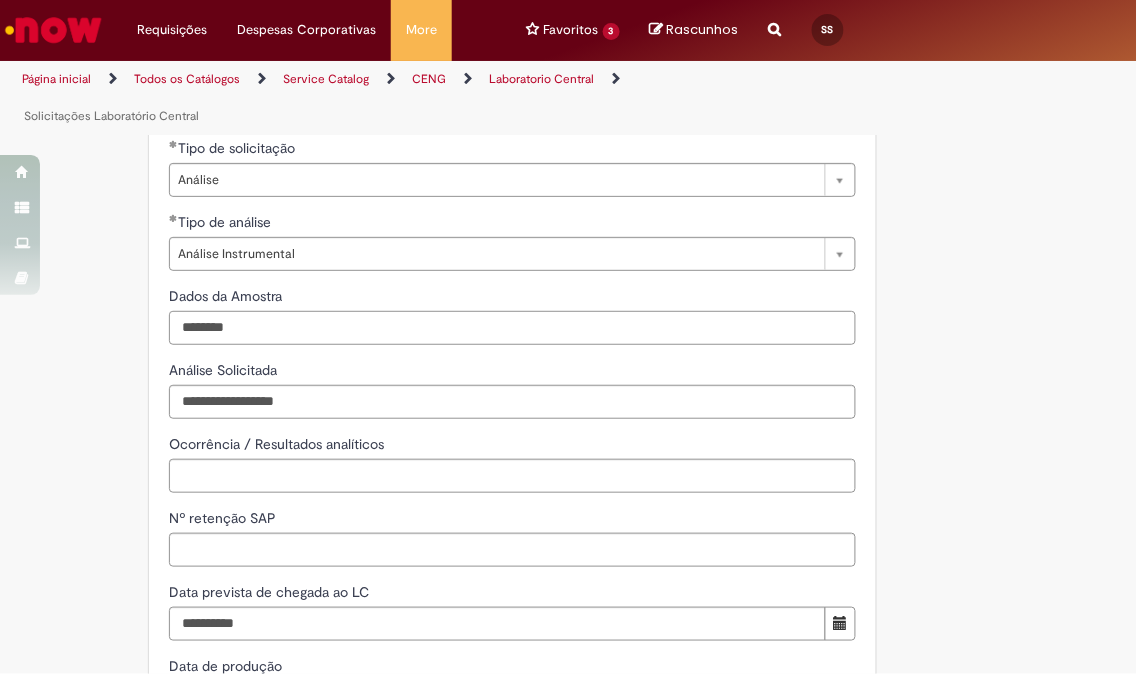 click on "********" at bounding box center [512, 328] 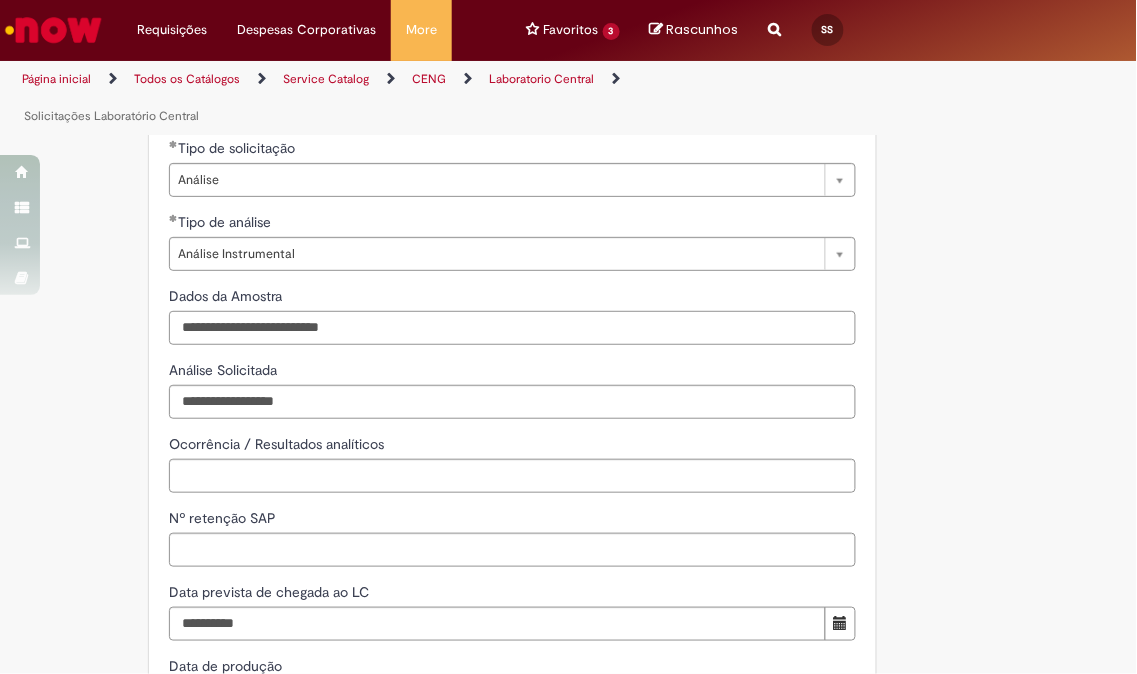 click on "**********" at bounding box center [512, 328] 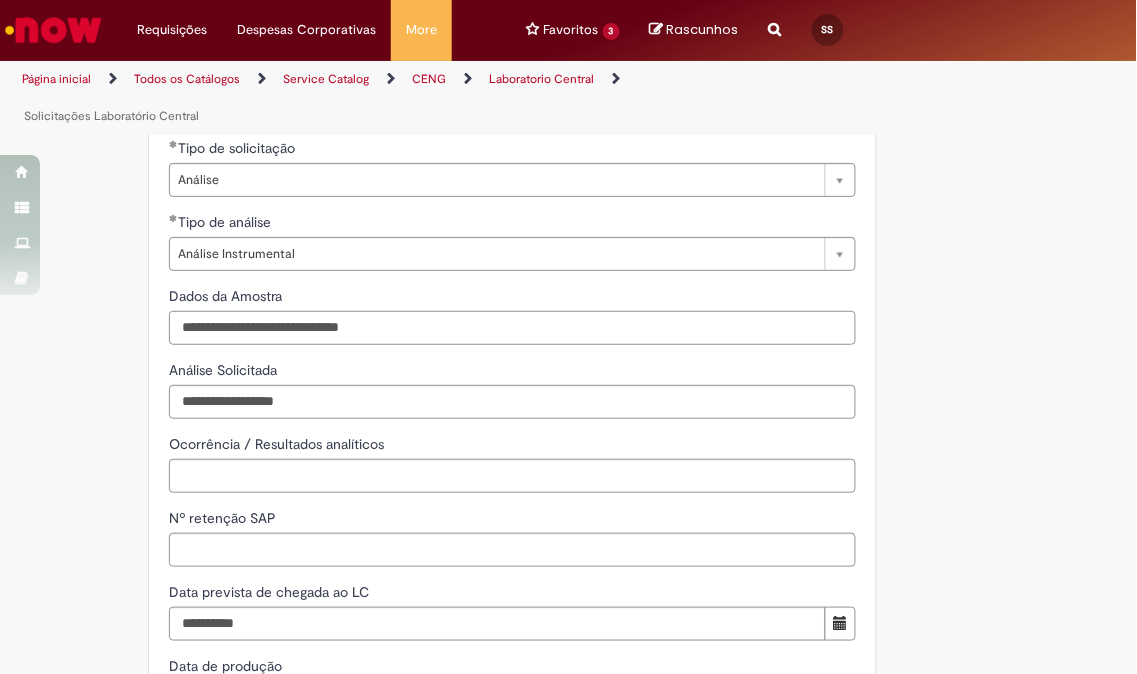 click on "**********" at bounding box center [512, 328] 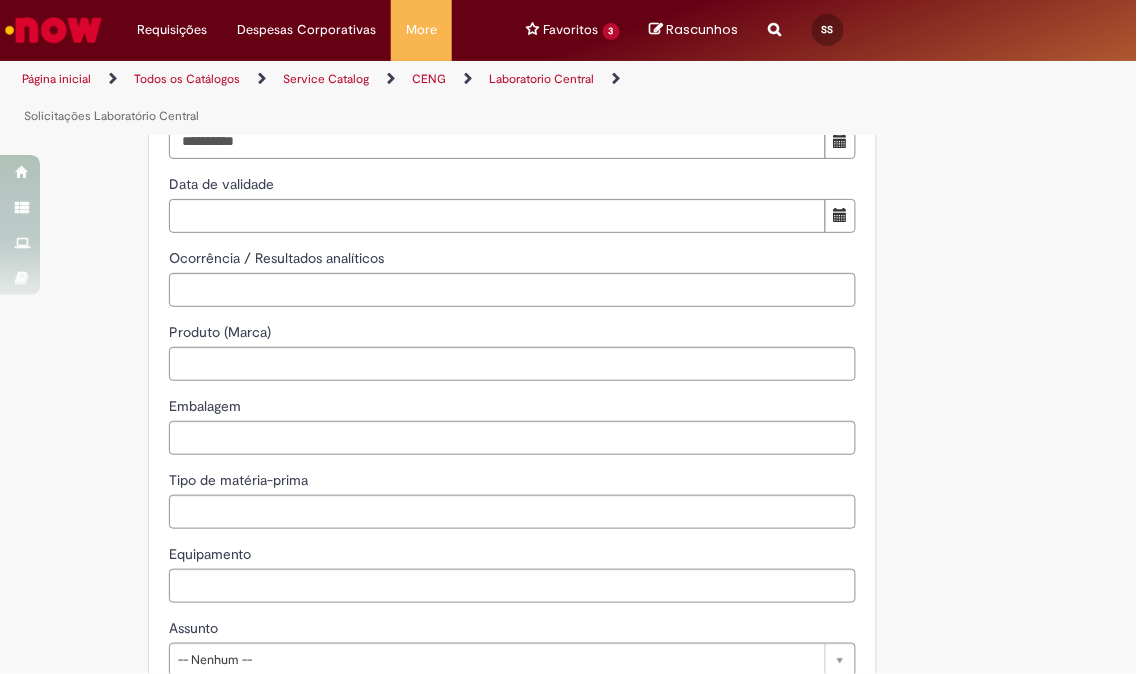 scroll, scrollTop: 1333, scrollLeft: 0, axis: vertical 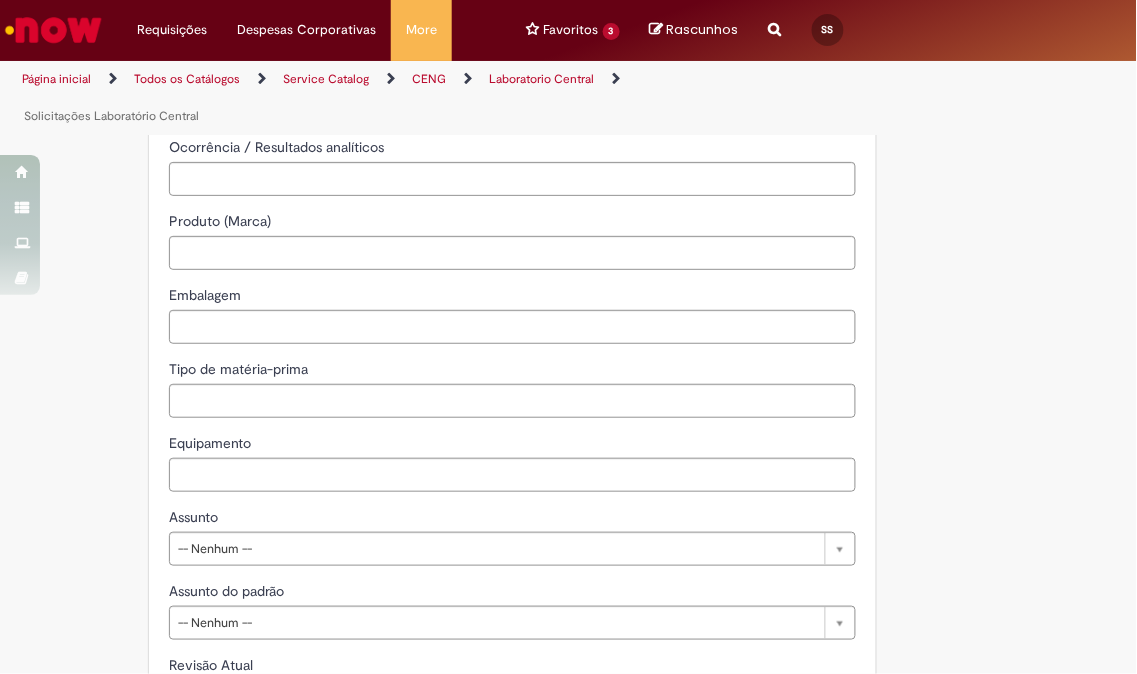 type on "**********" 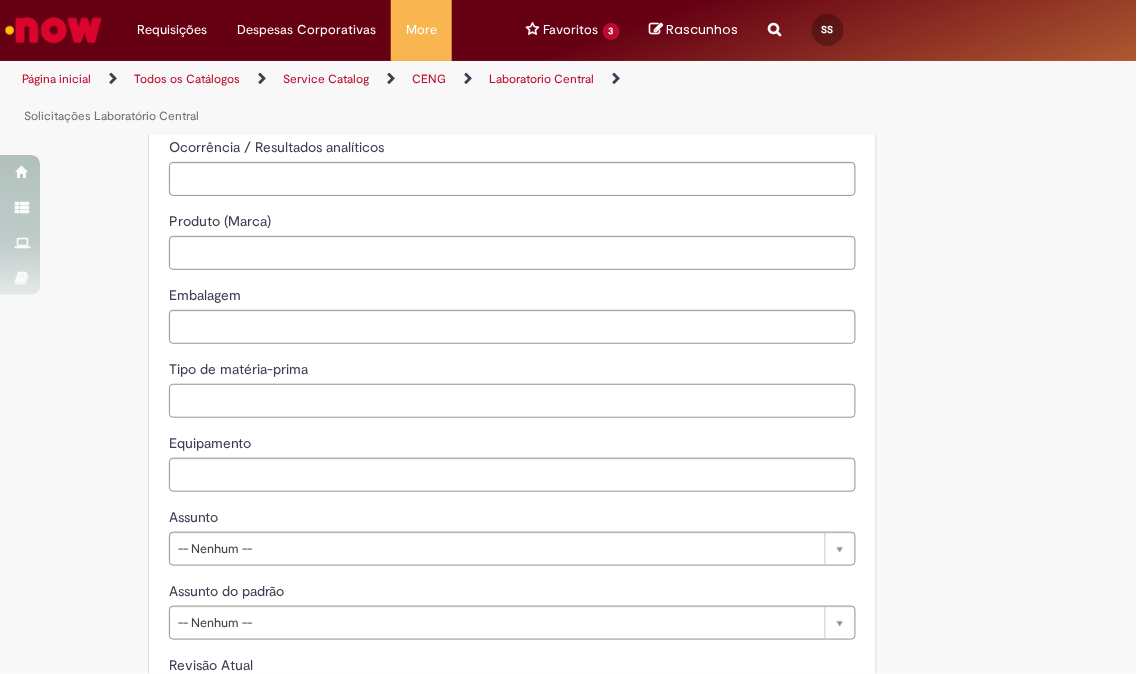 click on "Tipo de matéria-prima" at bounding box center (512, 401) 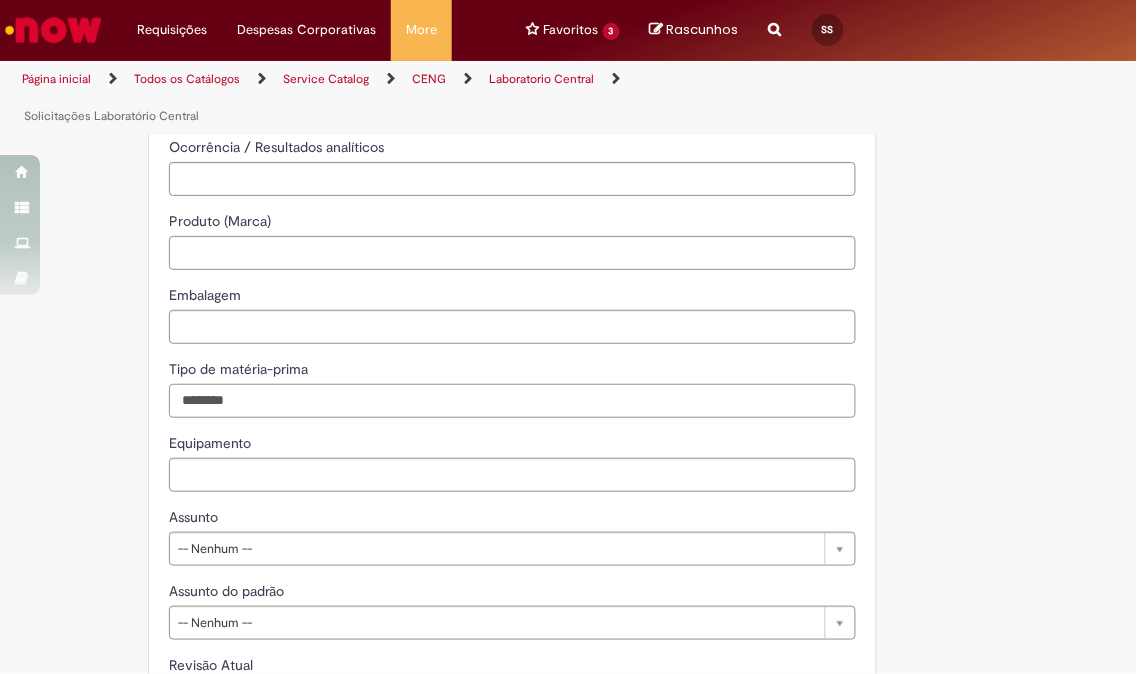 scroll, scrollTop: 1444, scrollLeft: 0, axis: vertical 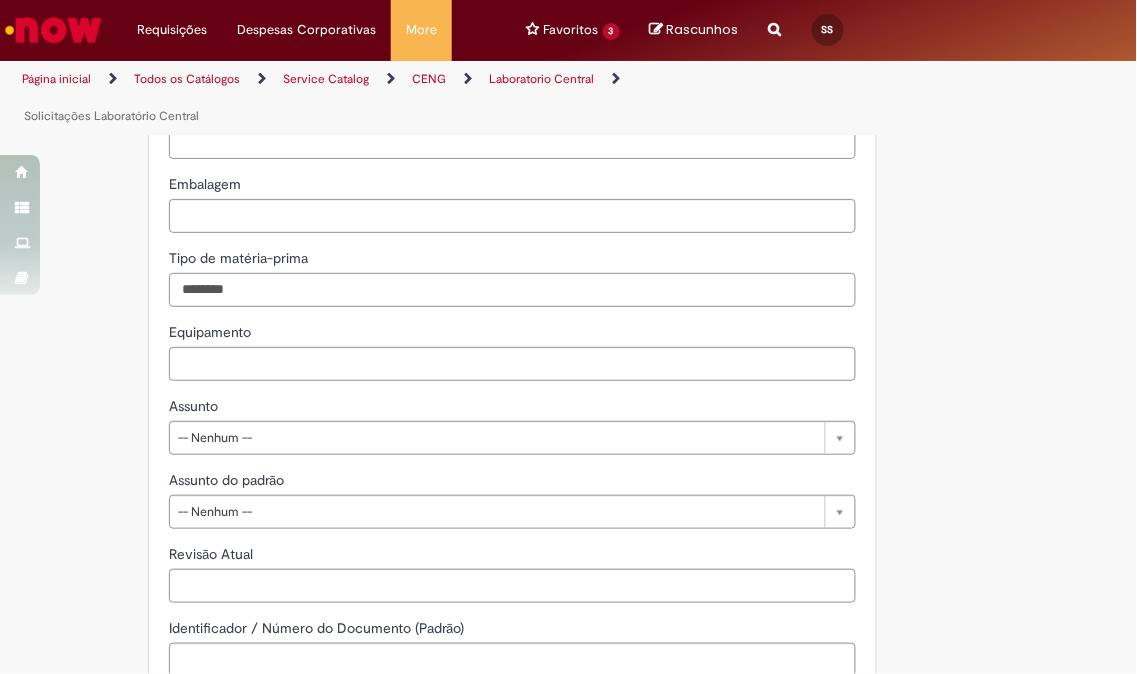 type on "********" 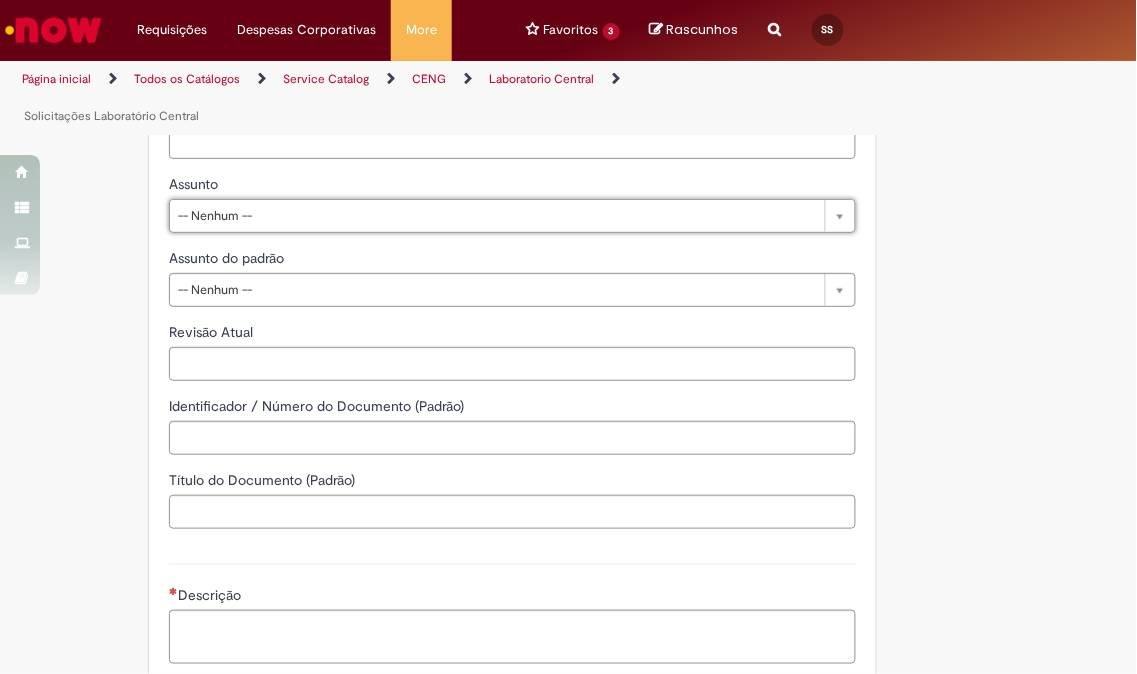 scroll, scrollTop: 1777, scrollLeft: 0, axis: vertical 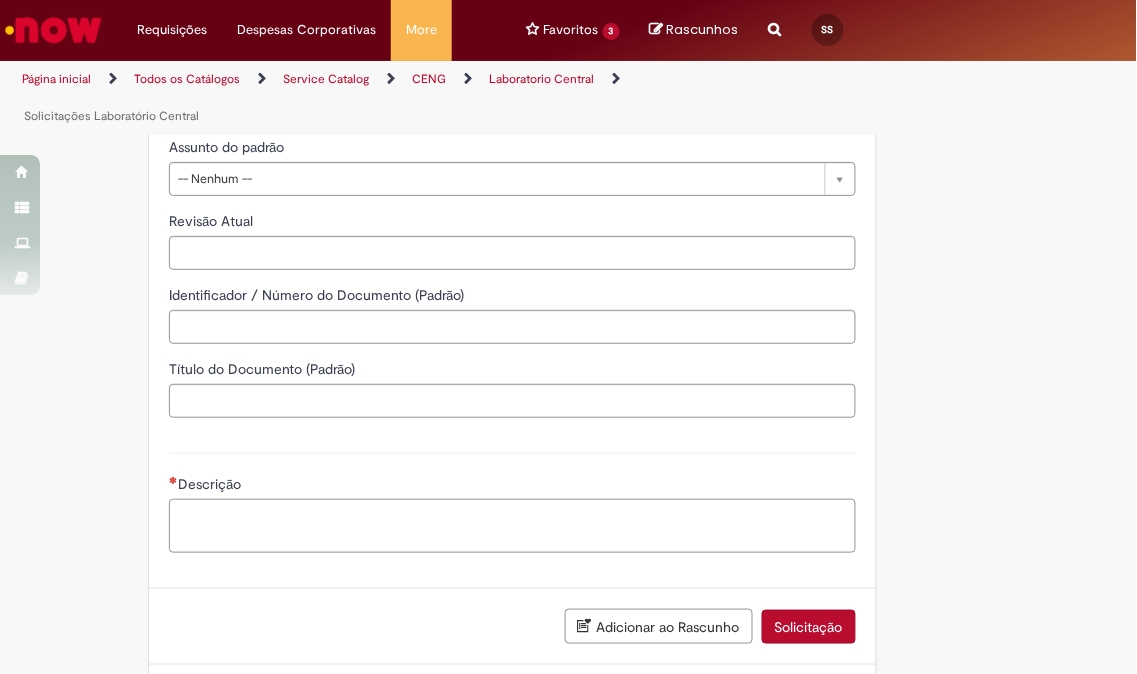 click on "Descrição" at bounding box center (512, 526) 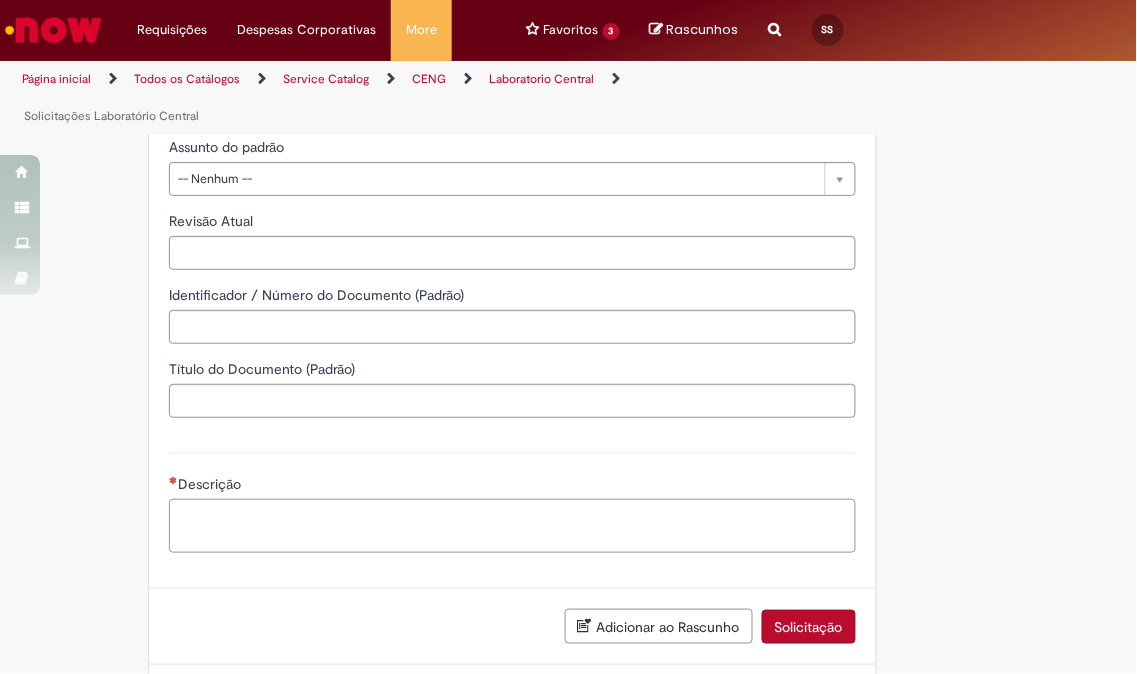 type on "*" 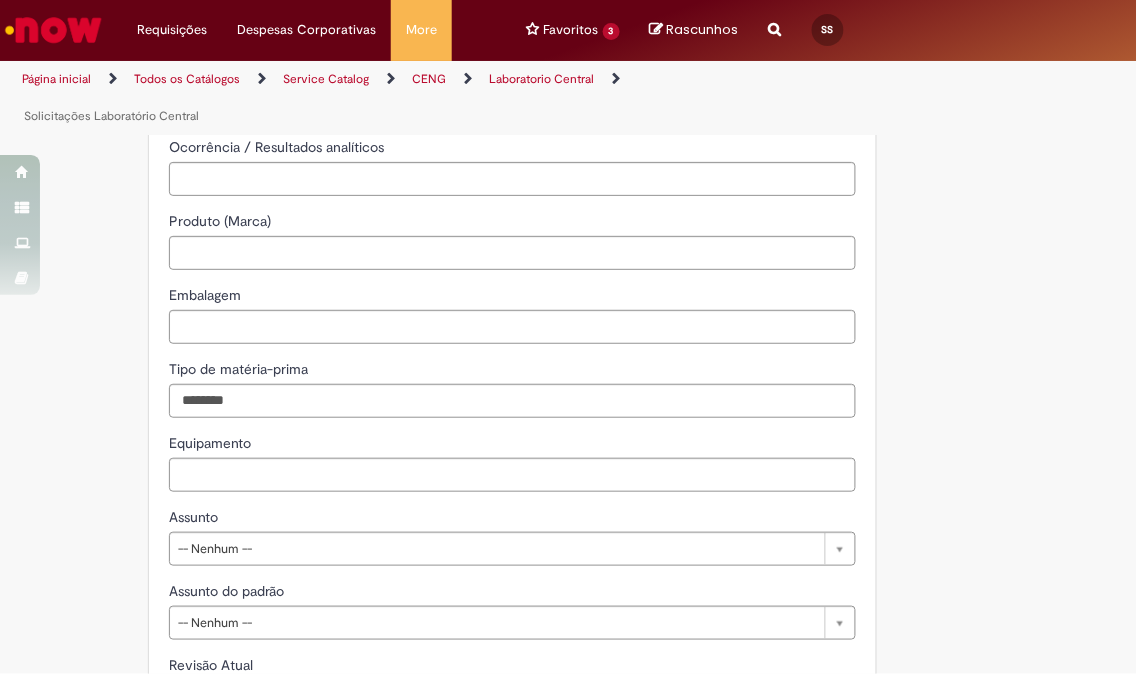 scroll, scrollTop: 1881, scrollLeft: 0, axis: vertical 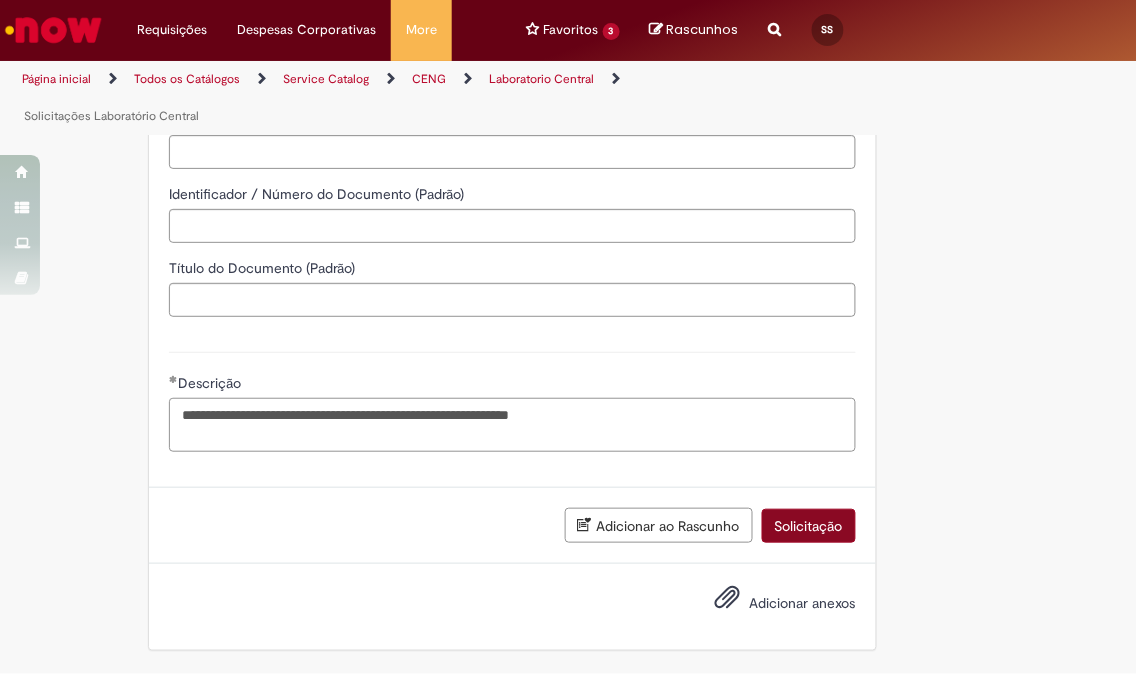 type on "**********" 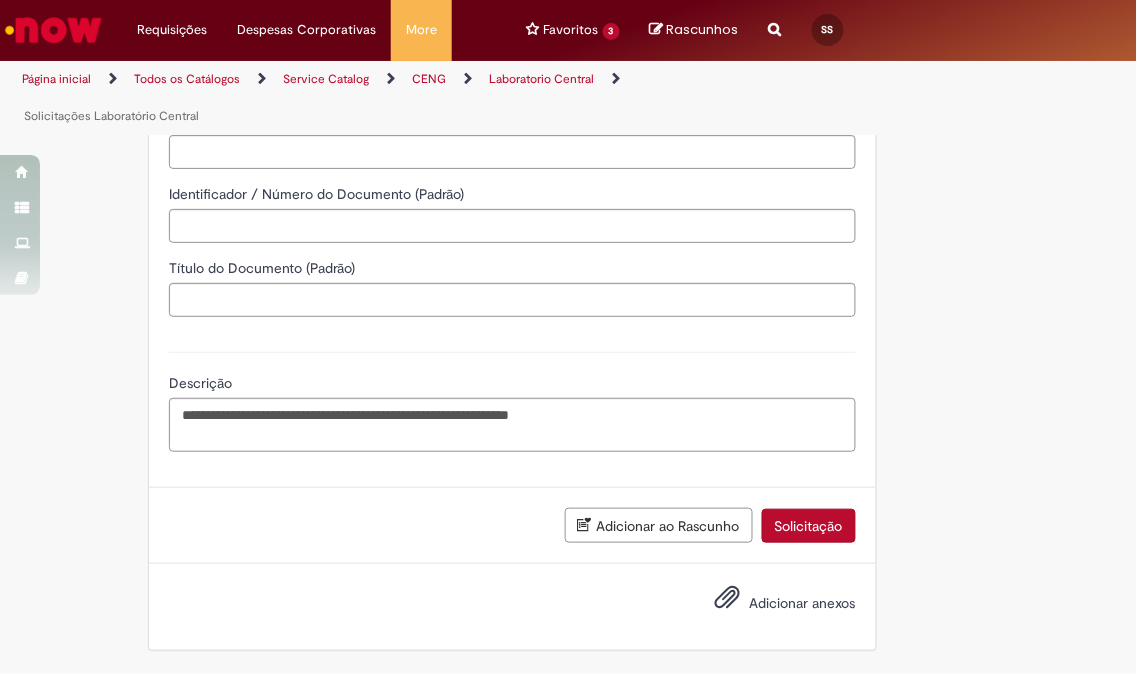 click on "Solicitação" at bounding box center [809, 526] 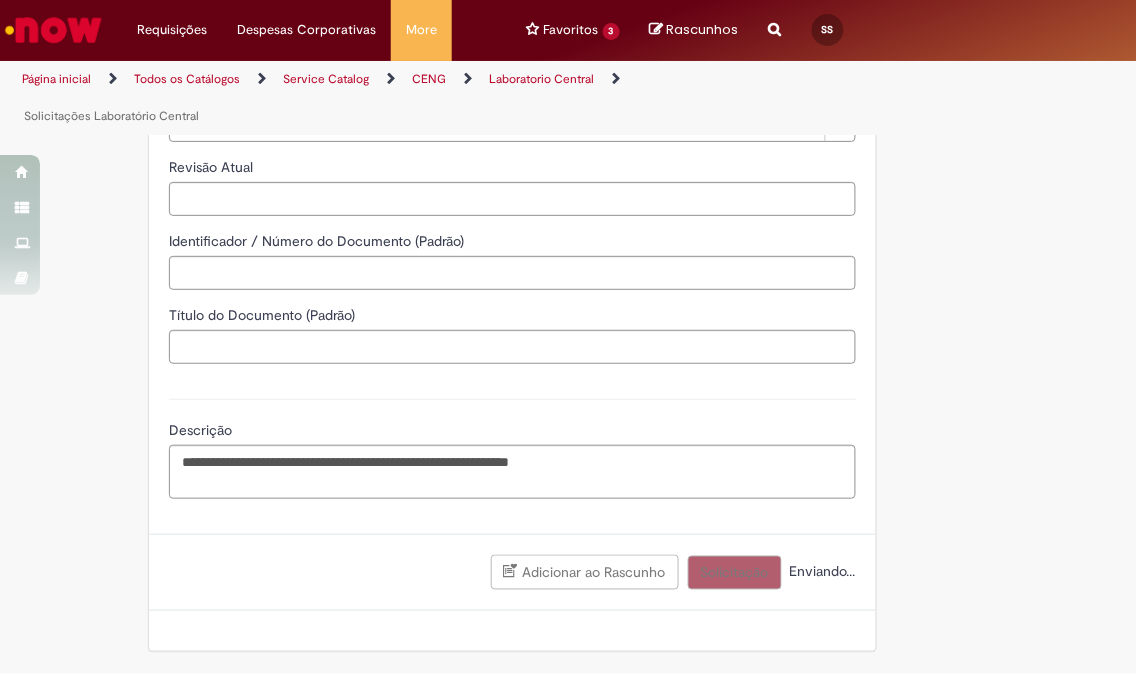 scroll, scrollTop: 1834, scrollLeft: 0, axis: vertical 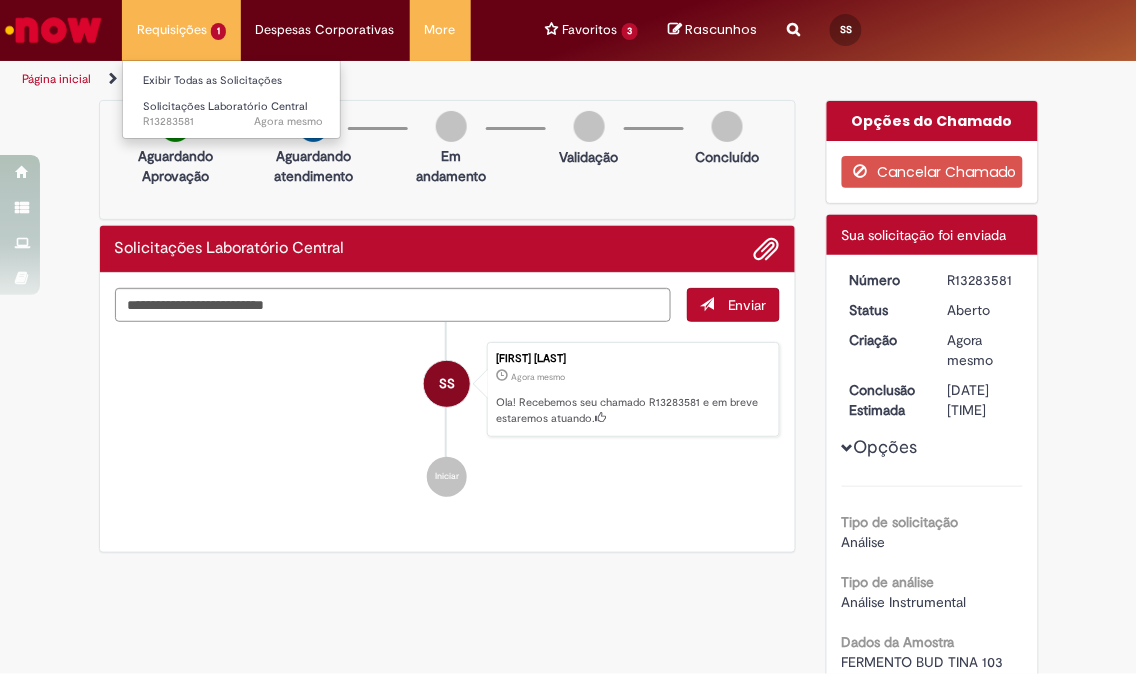 click on "Requisições   1
Exibir Todas as Solicitações
Solicitações Laboratório Central
Agora mesmo Agora mesmo  R13283581" at bounding box center [181, 30] 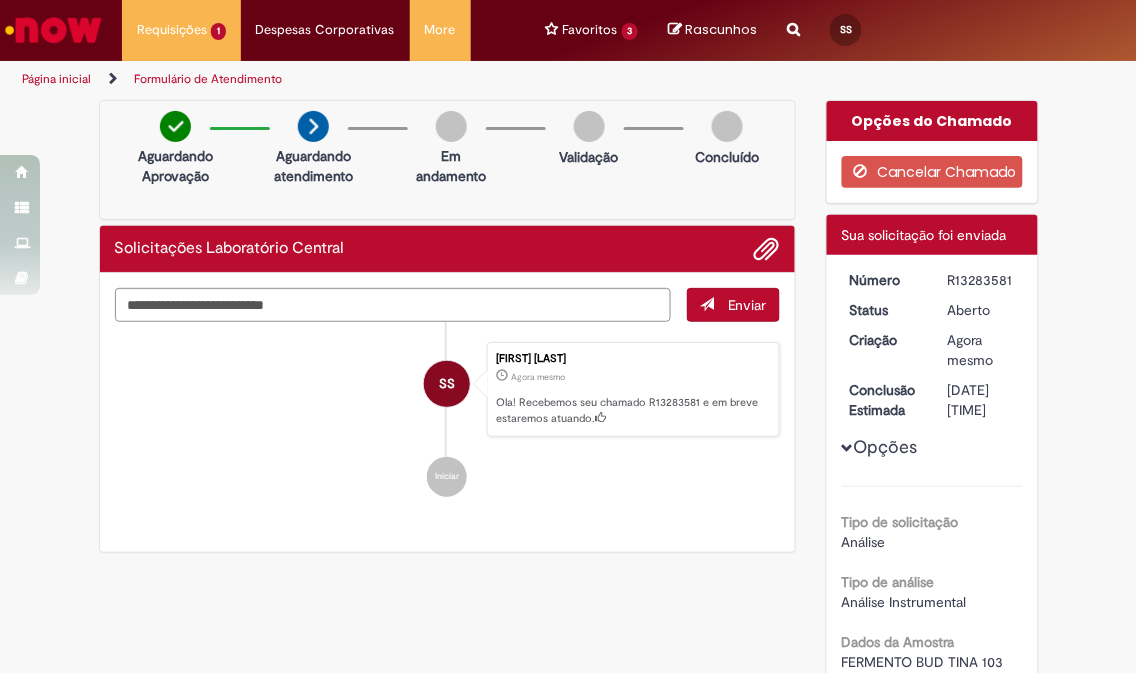 click on "Página inicial" at bounding box center (56, 79) 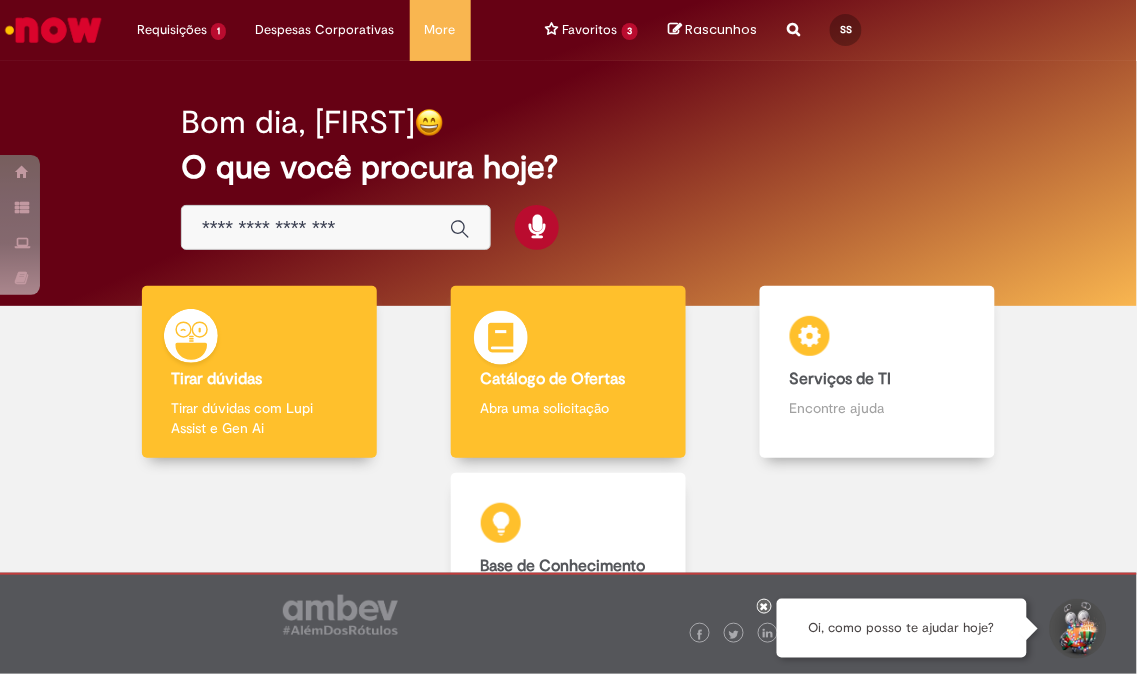 click on "Catálogo de Ofertas" at bounding box center [553, 379] 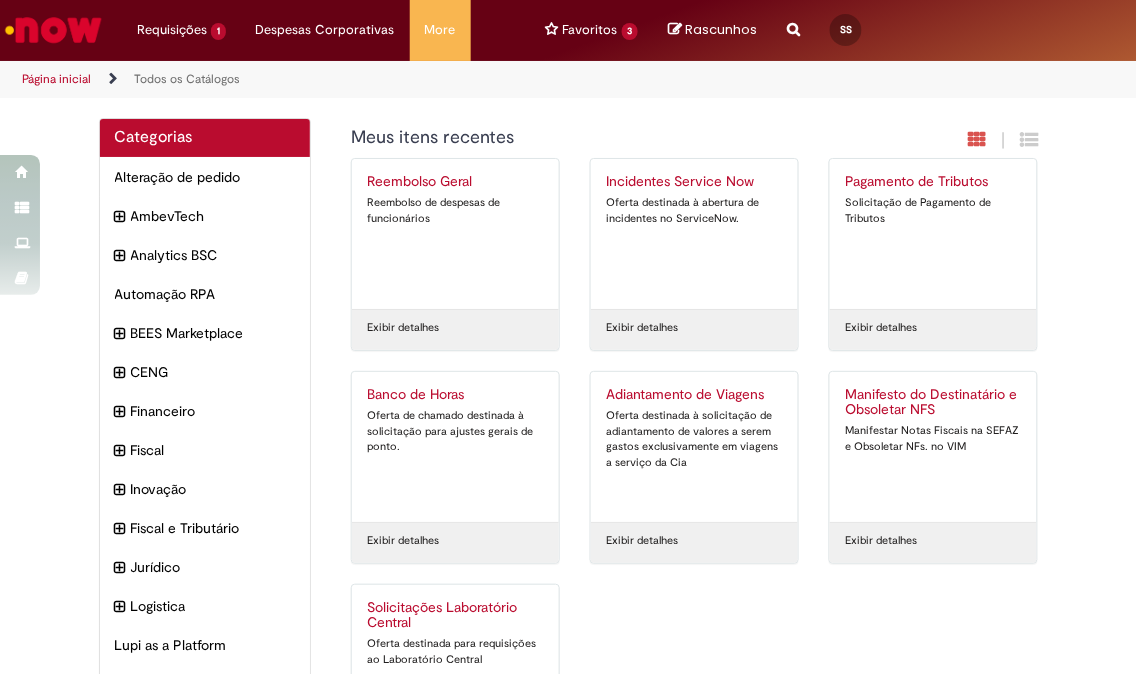 click at bounding box center [793, 18] 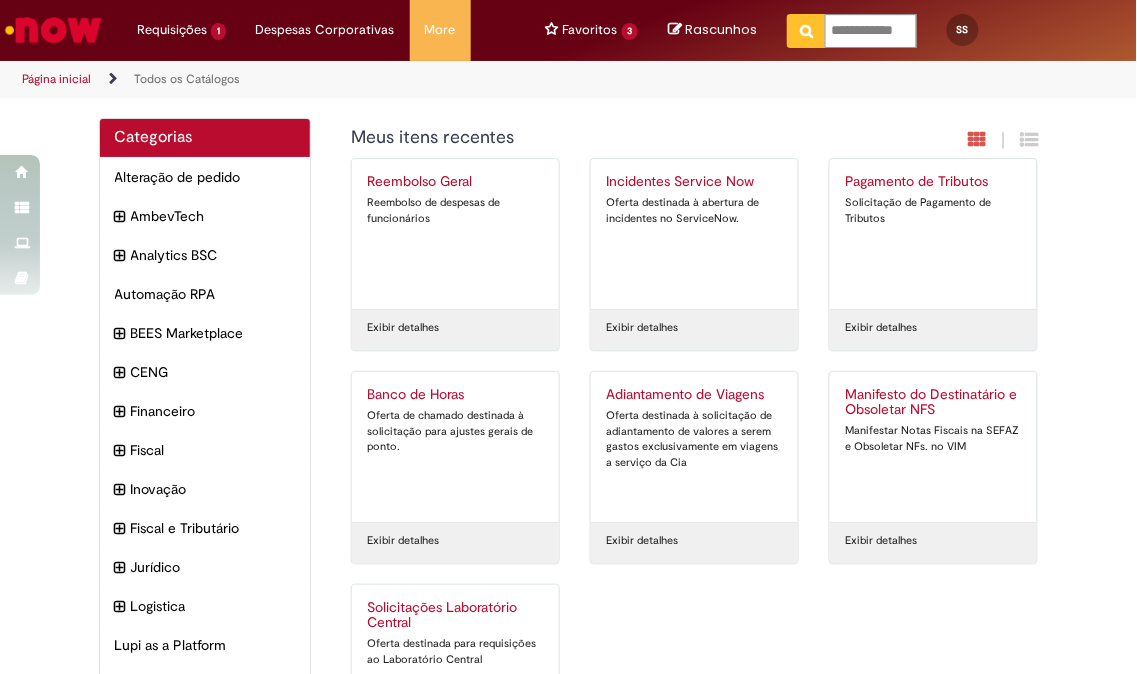 click at bounding box center [806, 31] 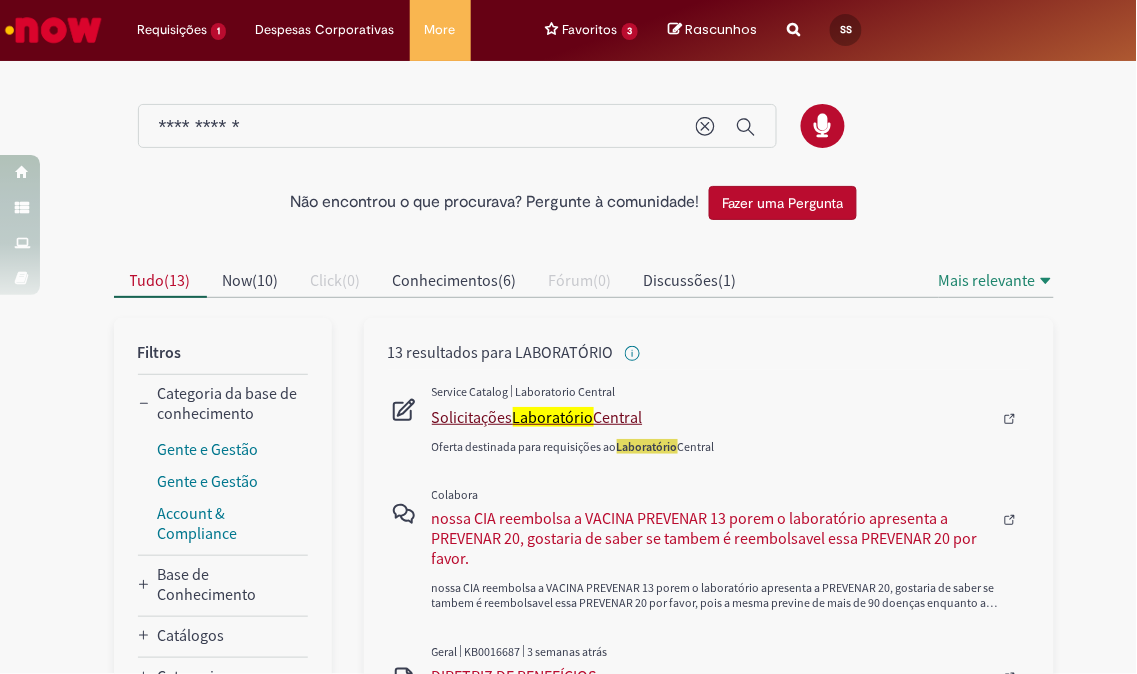 click on "Laboratório" at bounding box center (553, 417) 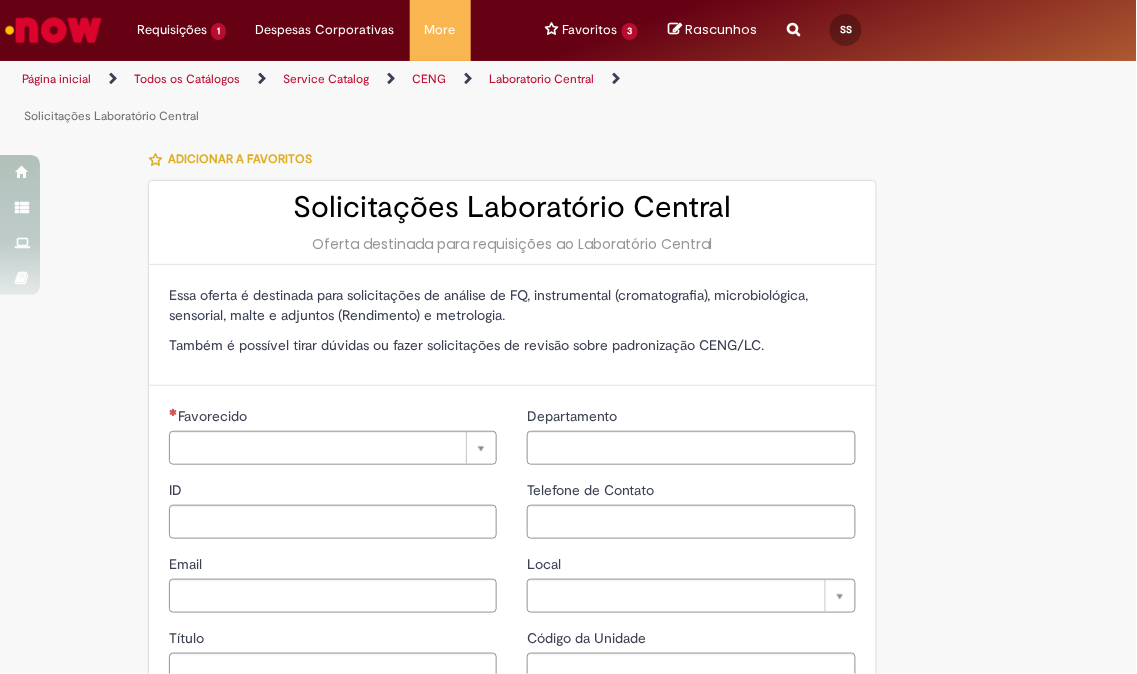 type on "********" 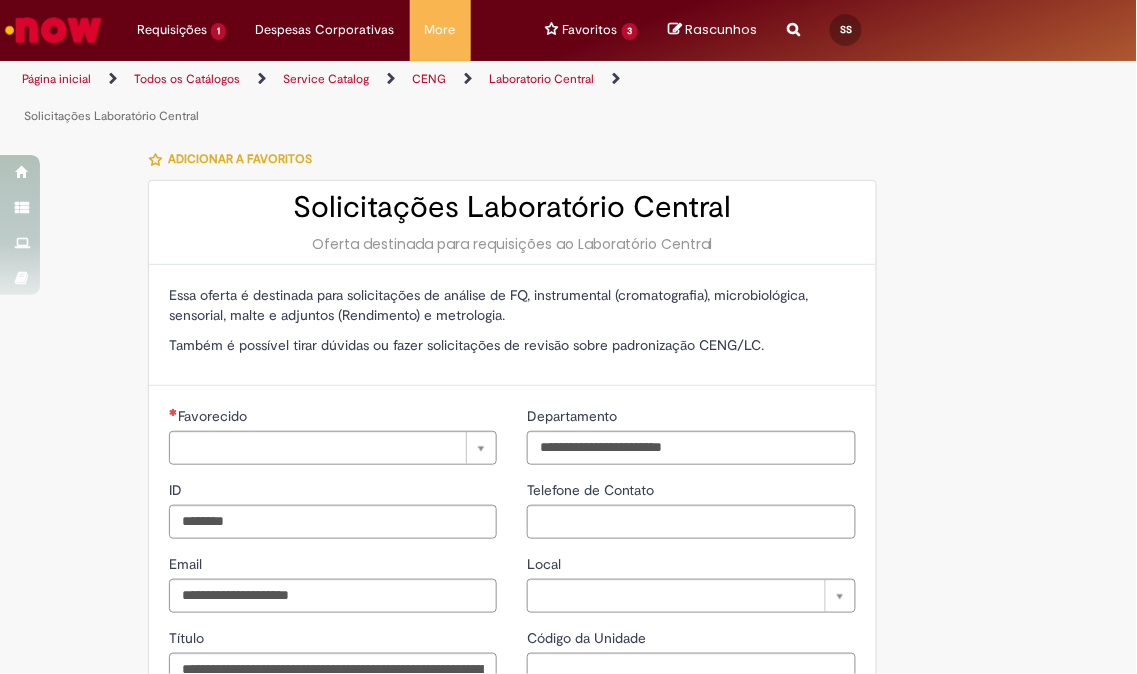 type on "**********" 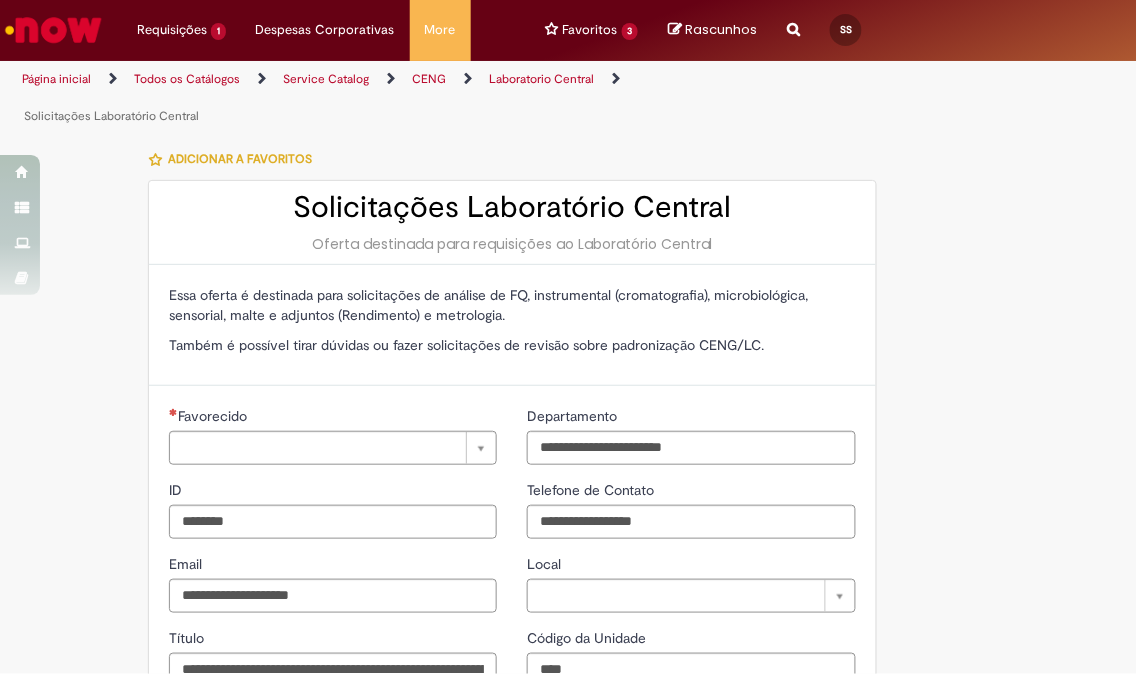 type on "**********" 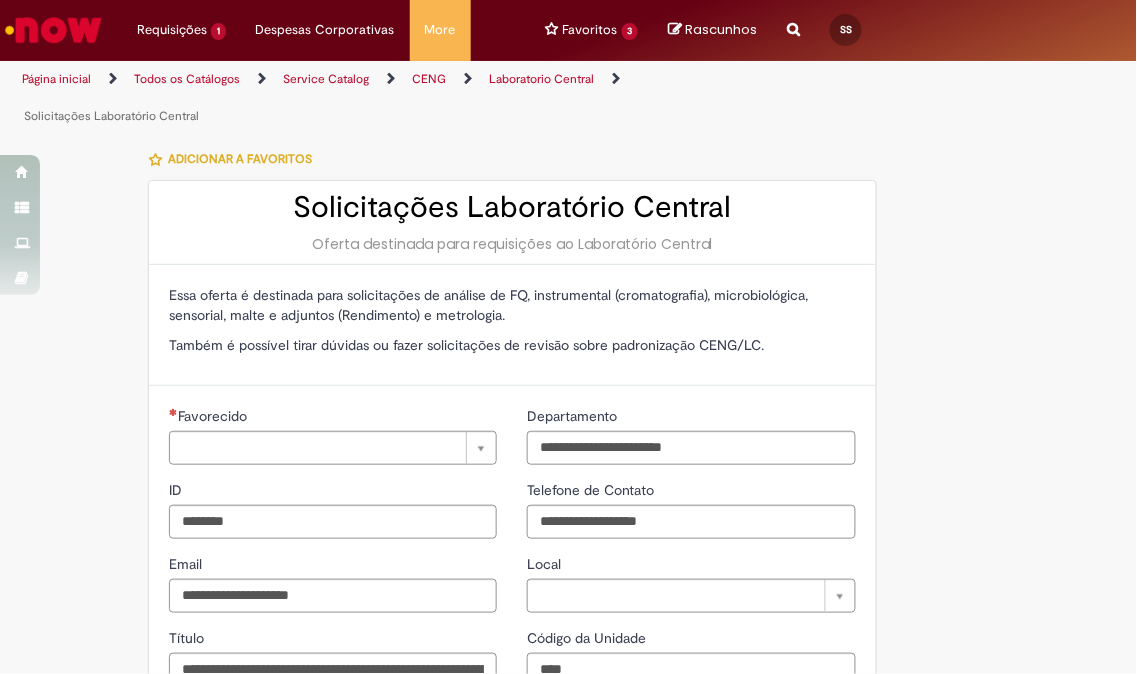 type on "**********" 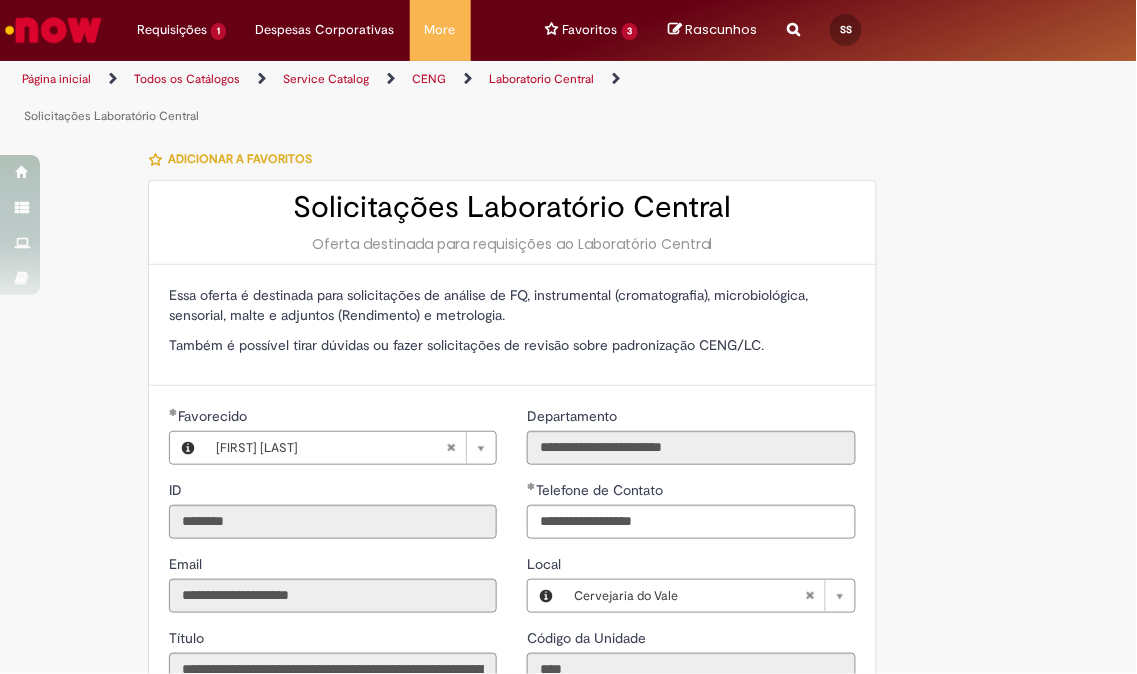 type on "**********" 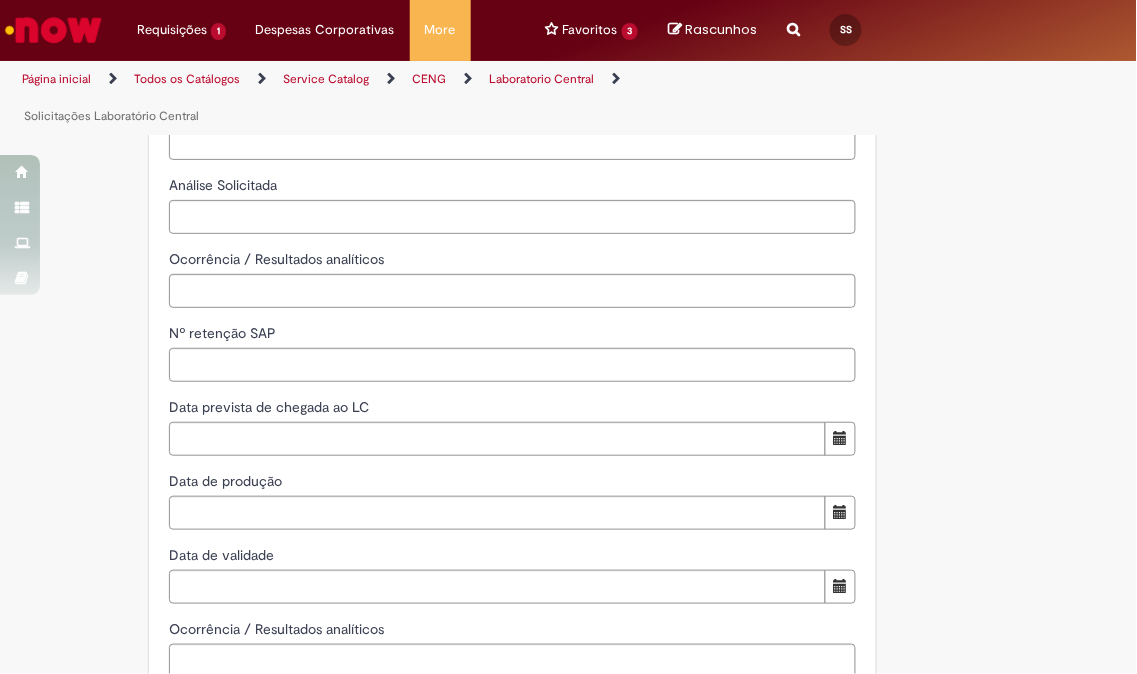 scroll, scrollTop: 333, scrollLeft: 0, axis: vertical 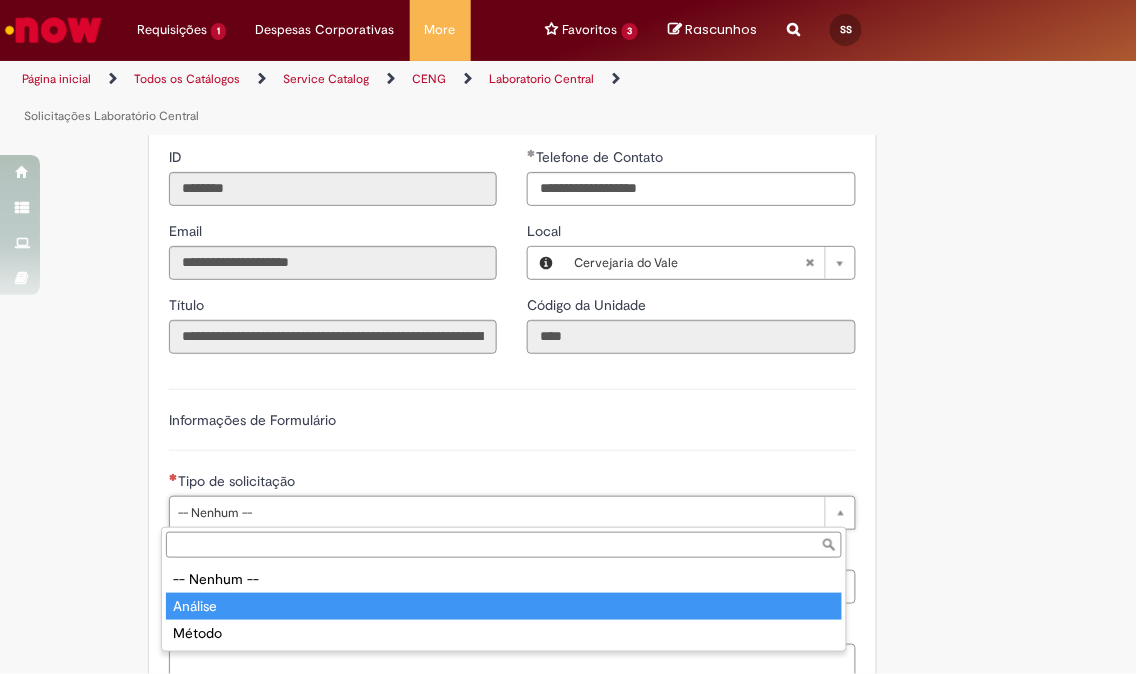 type on "*******" 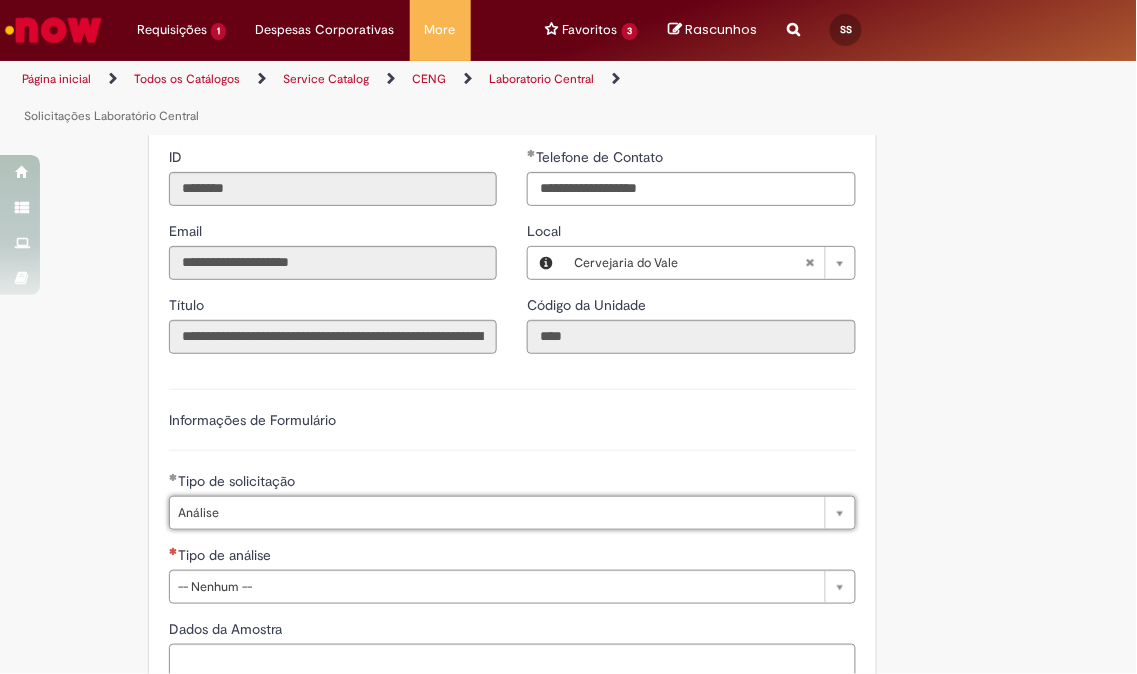 scroll, scrollTop: 444, scrollLeft: 0, axis: vertical 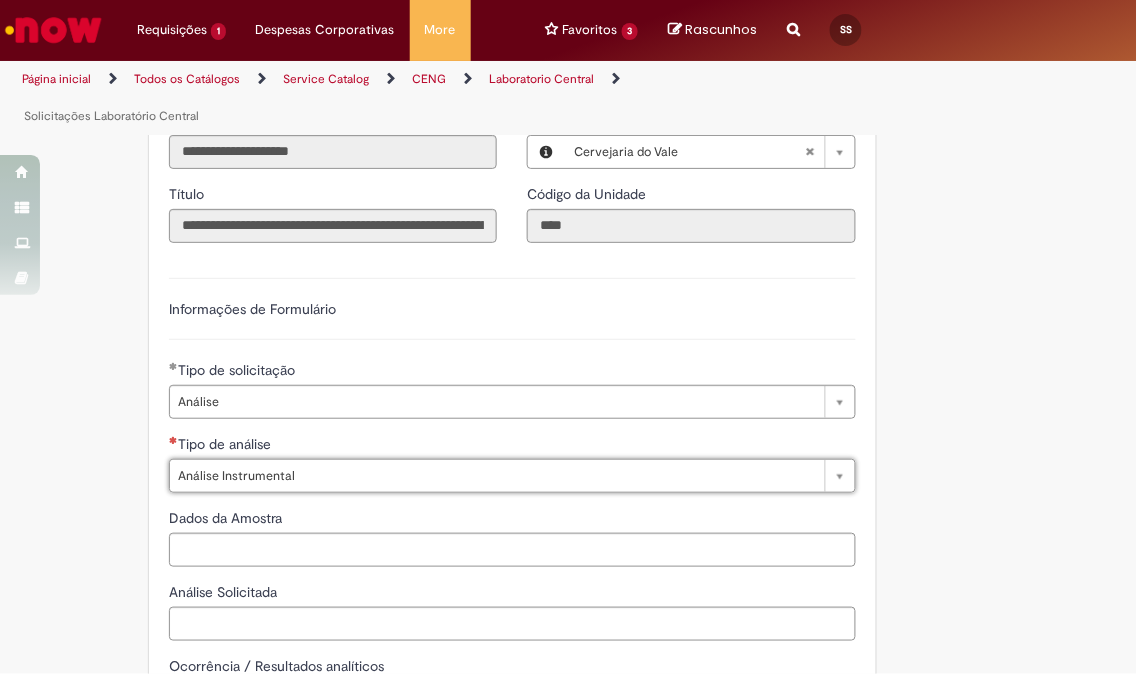 type on "**********" 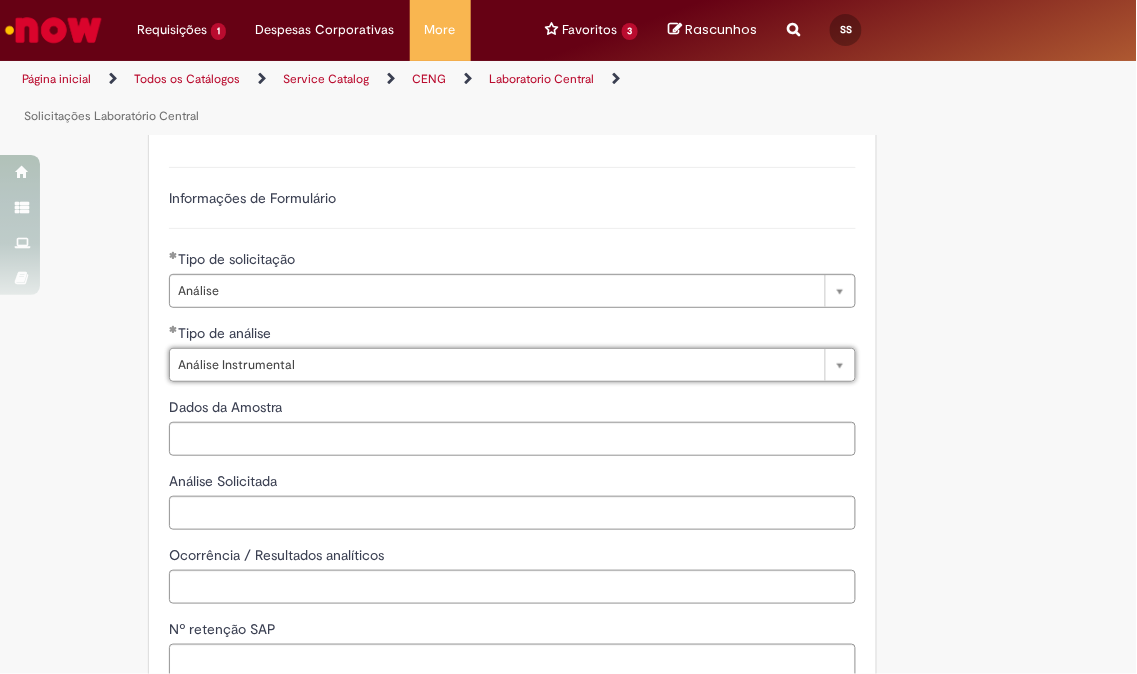 scroll, scrollTop: 666, scrollLeft: 0, axis: vertical 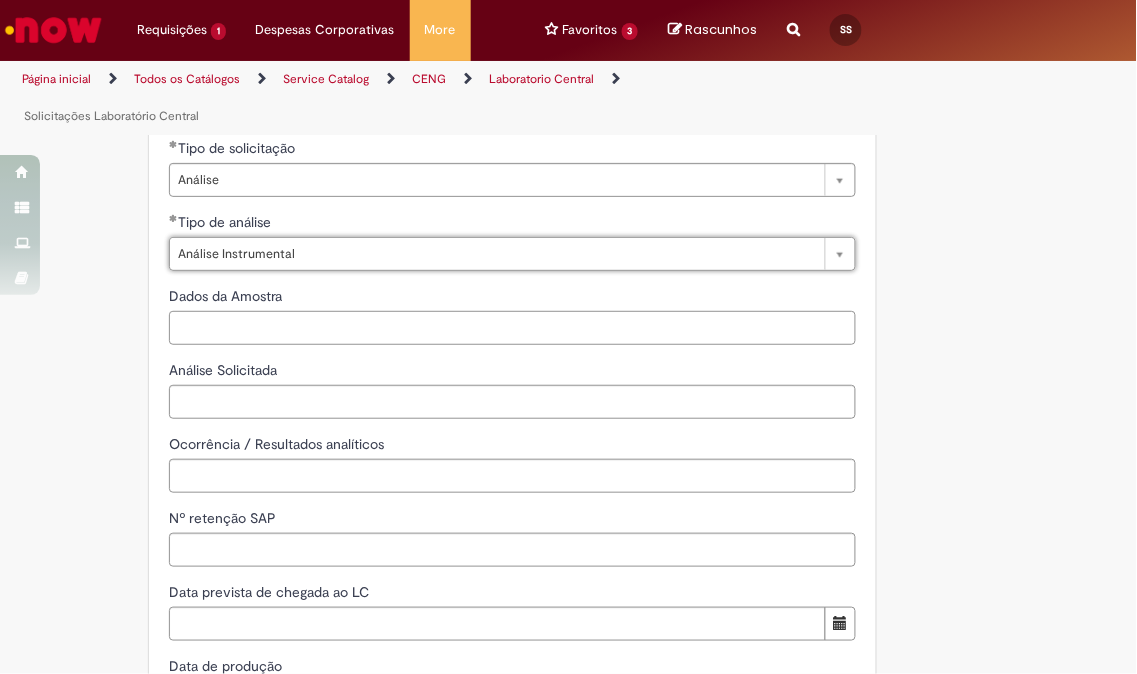 click on "Dados da Amostra" at bounding box center (512, 328) 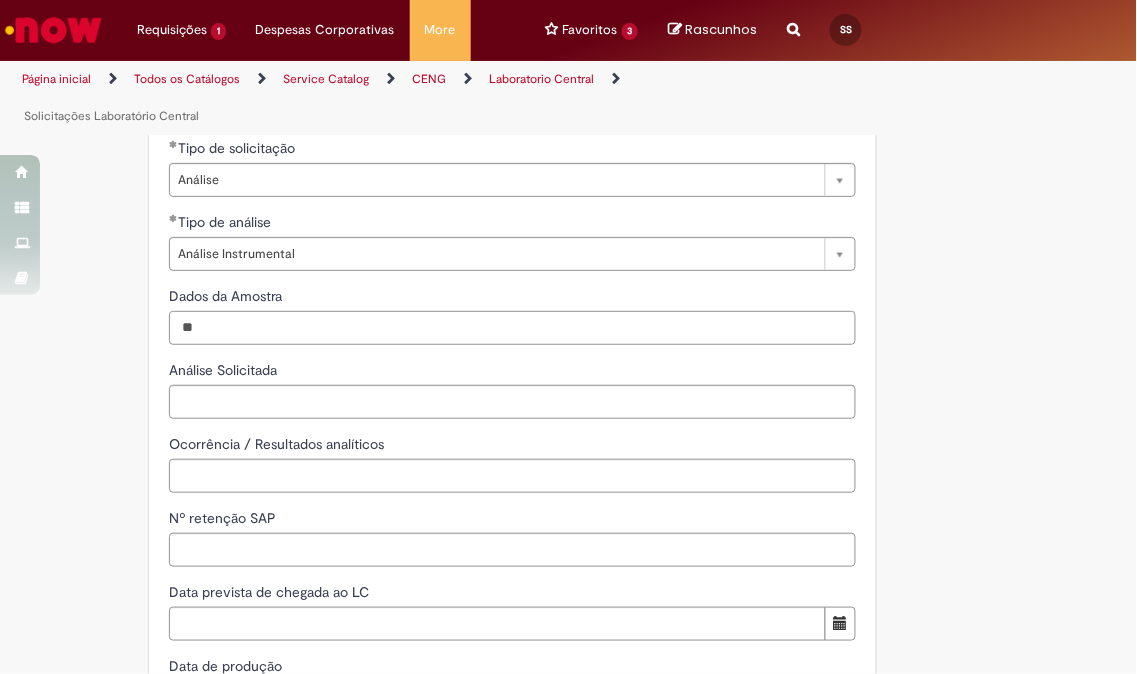 type on "*" 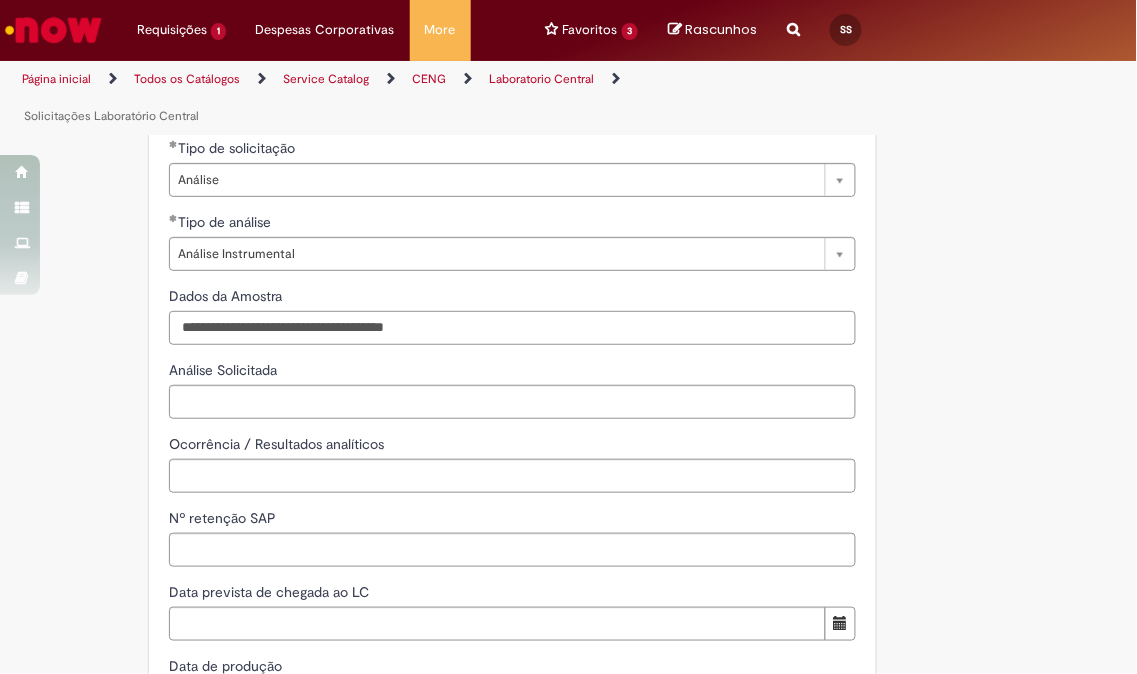 scroll, scrollTop: 777, scrollLeft: 0, axis: vertical 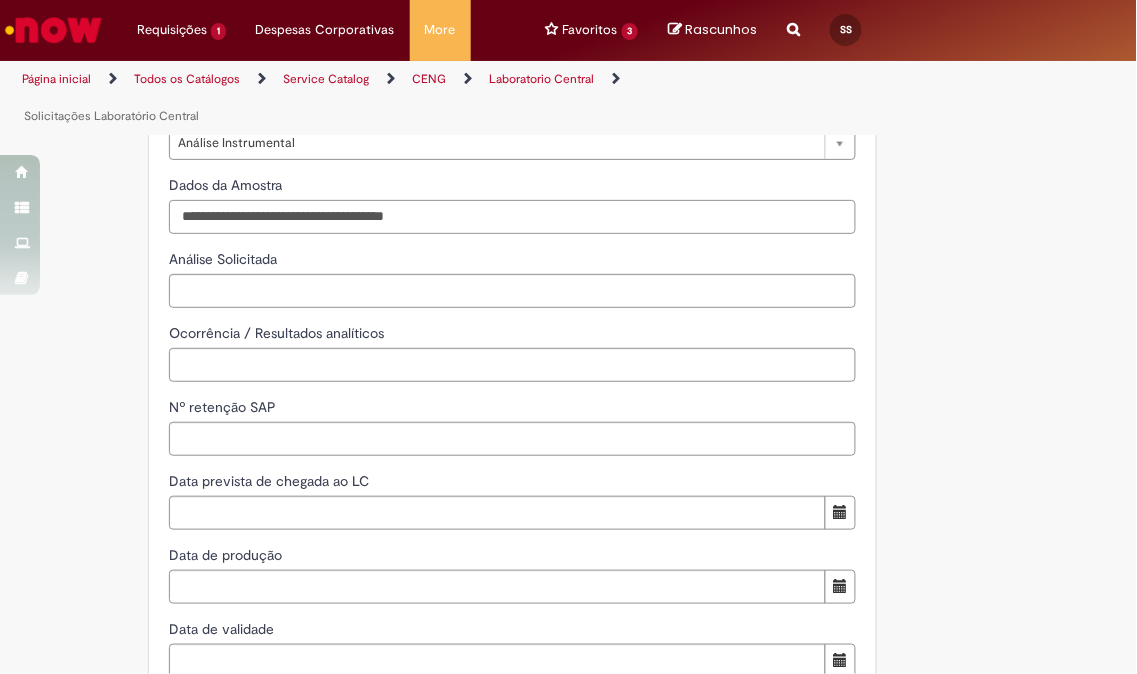 type on "**********" 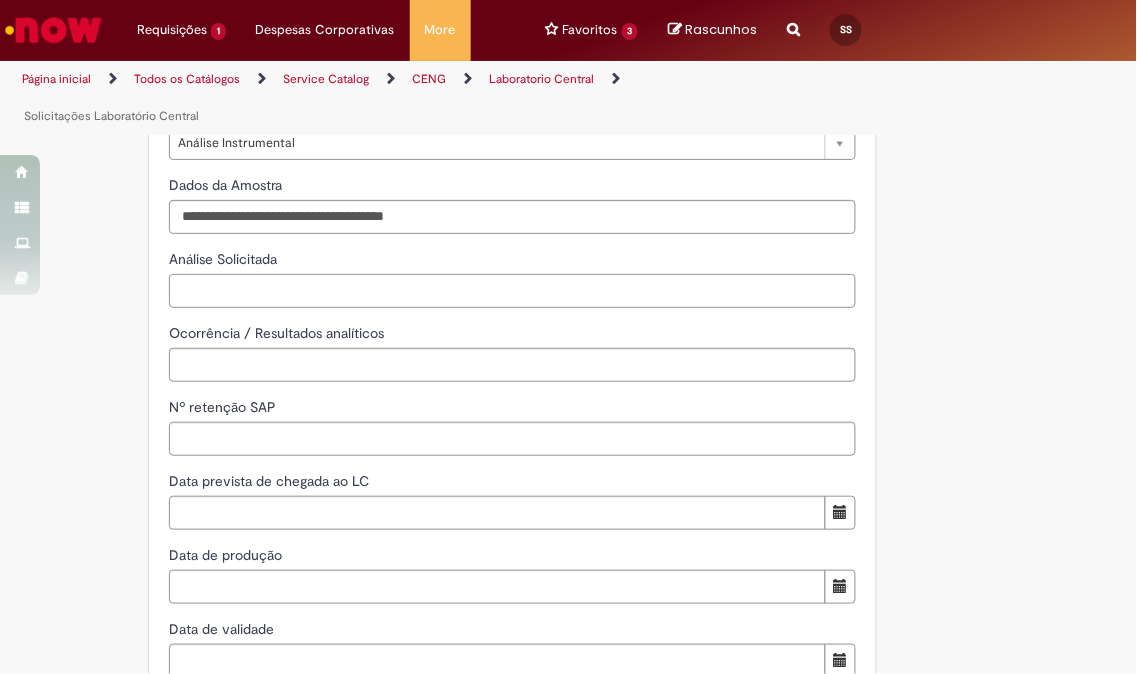 click on "Análise Solicitada" at bounding box center [512, 291] 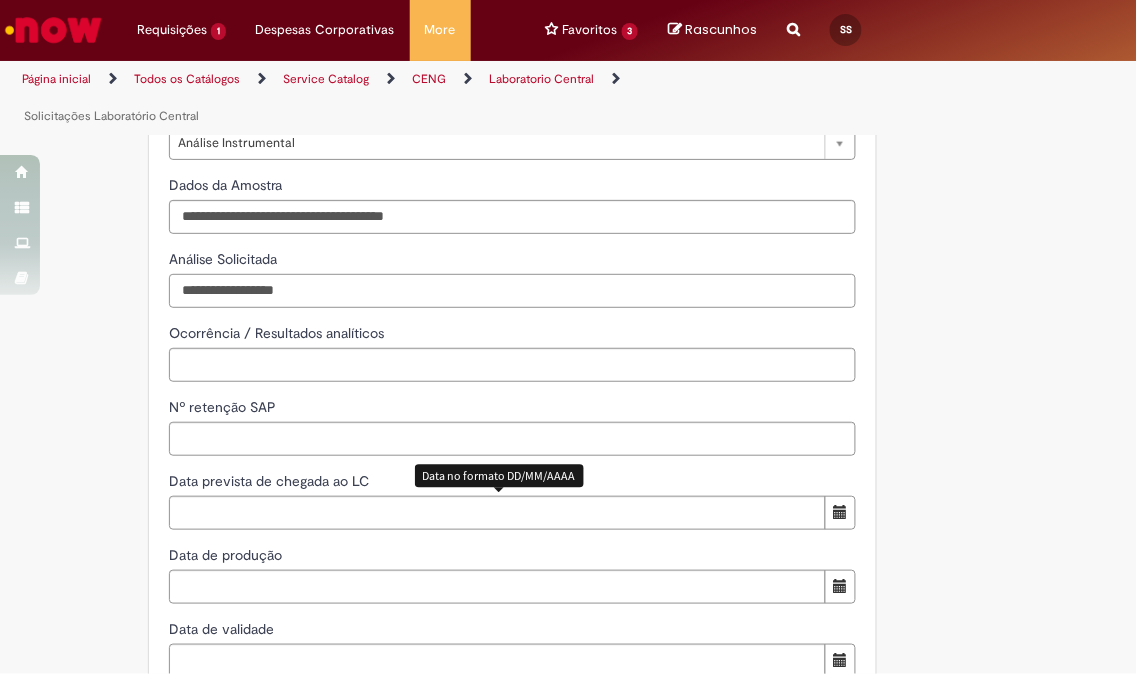 type on "**********" 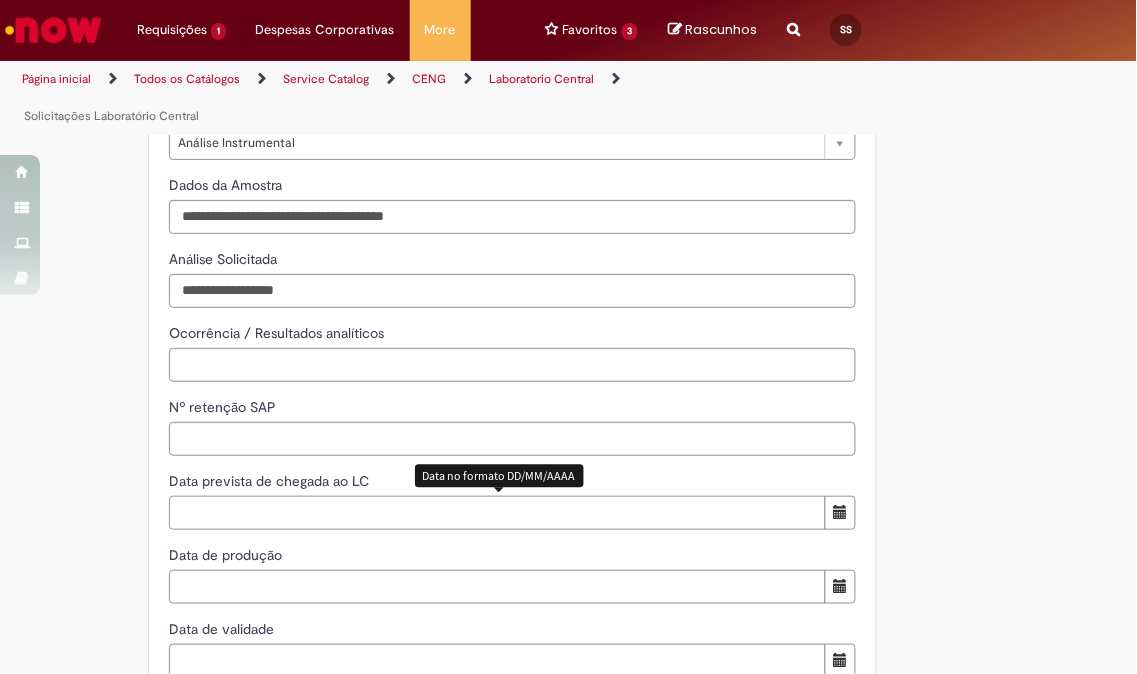 drag, startPoint x: 264, startPoint y: 508, endPoint x: 286, endPoint y: 508, distance: 22 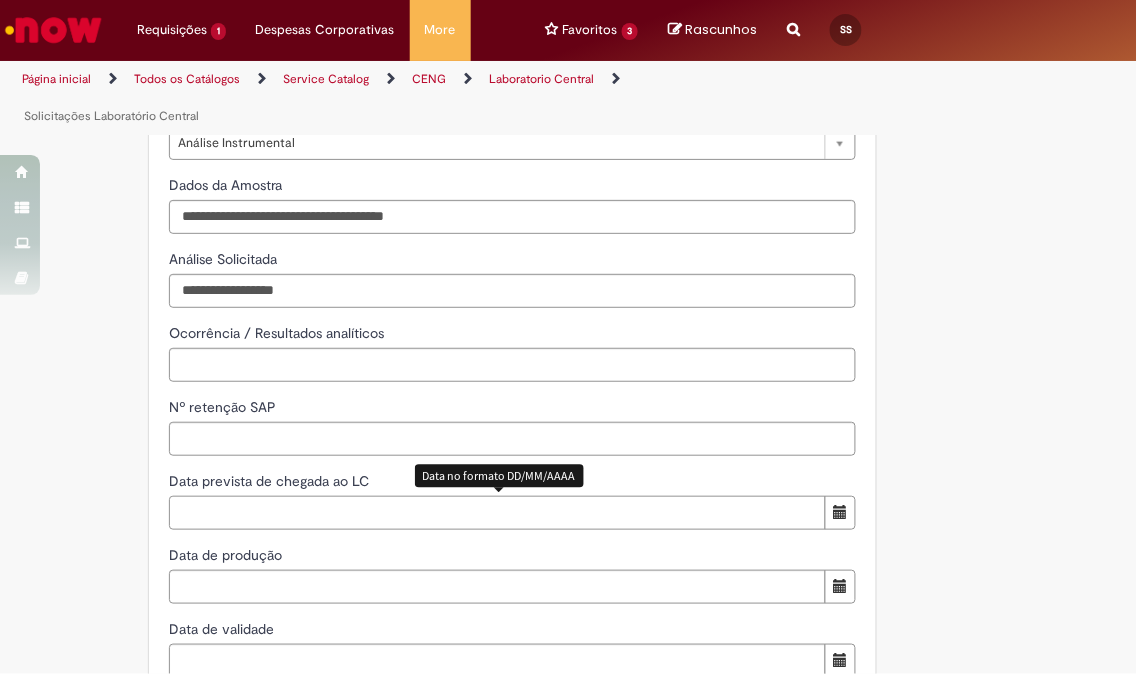 type on "**********" 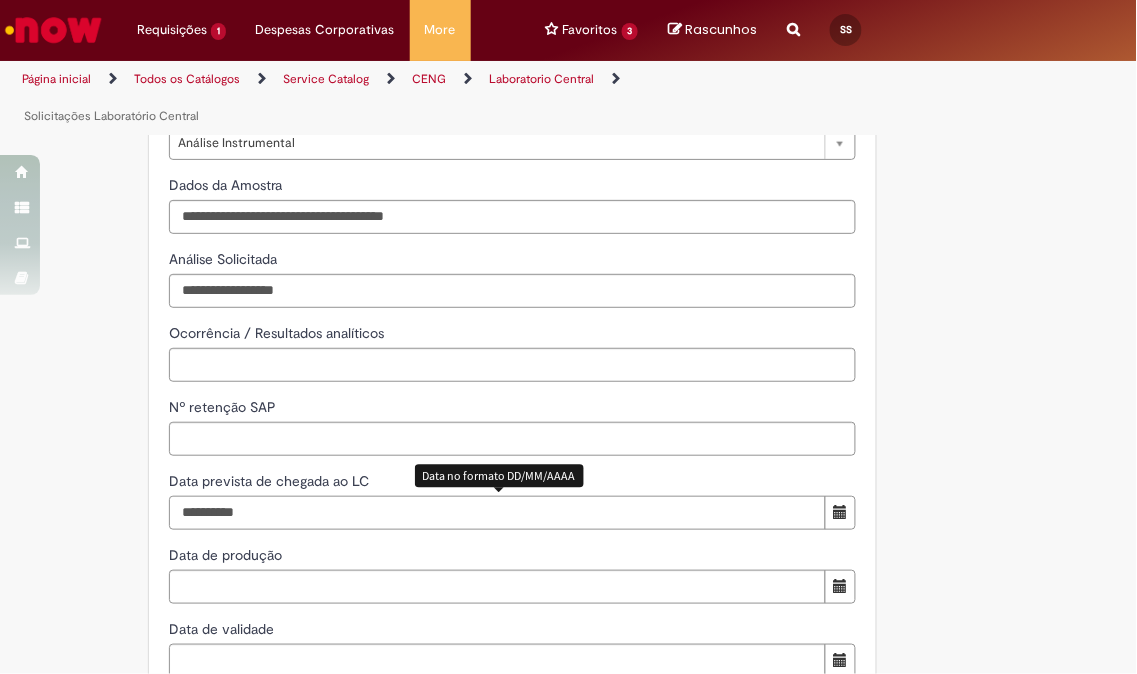 scroll, scrollTop: 888, scrollLeft: 0, axis: vertical 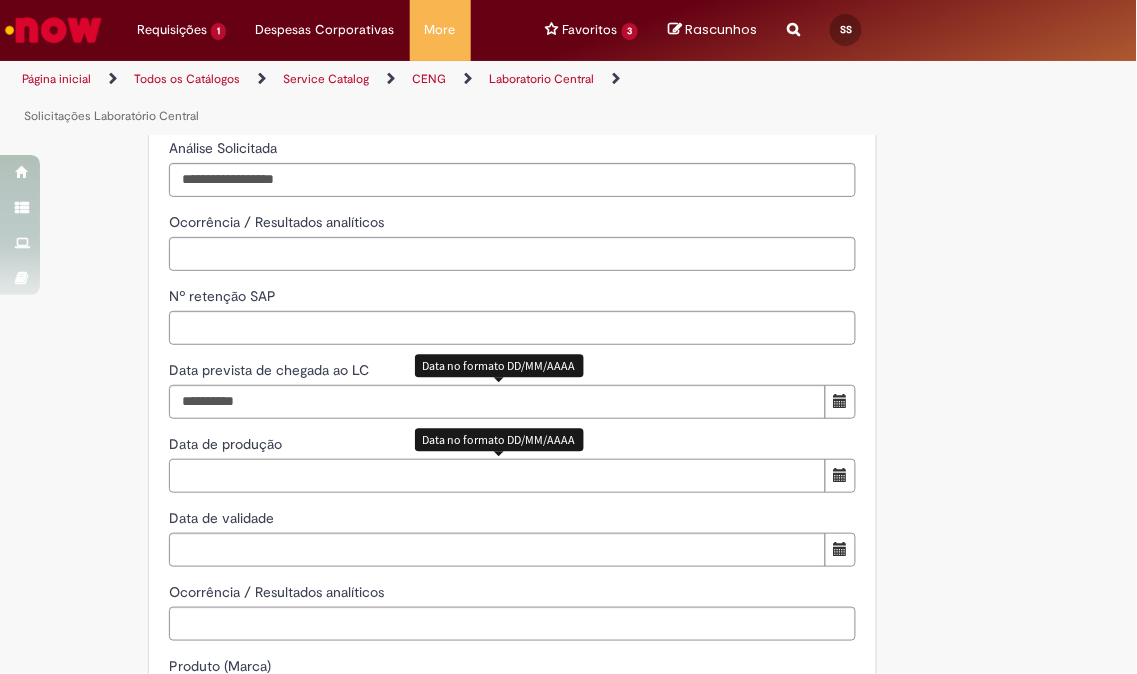 click on "Data de produção" at bounding box center (497, 476) 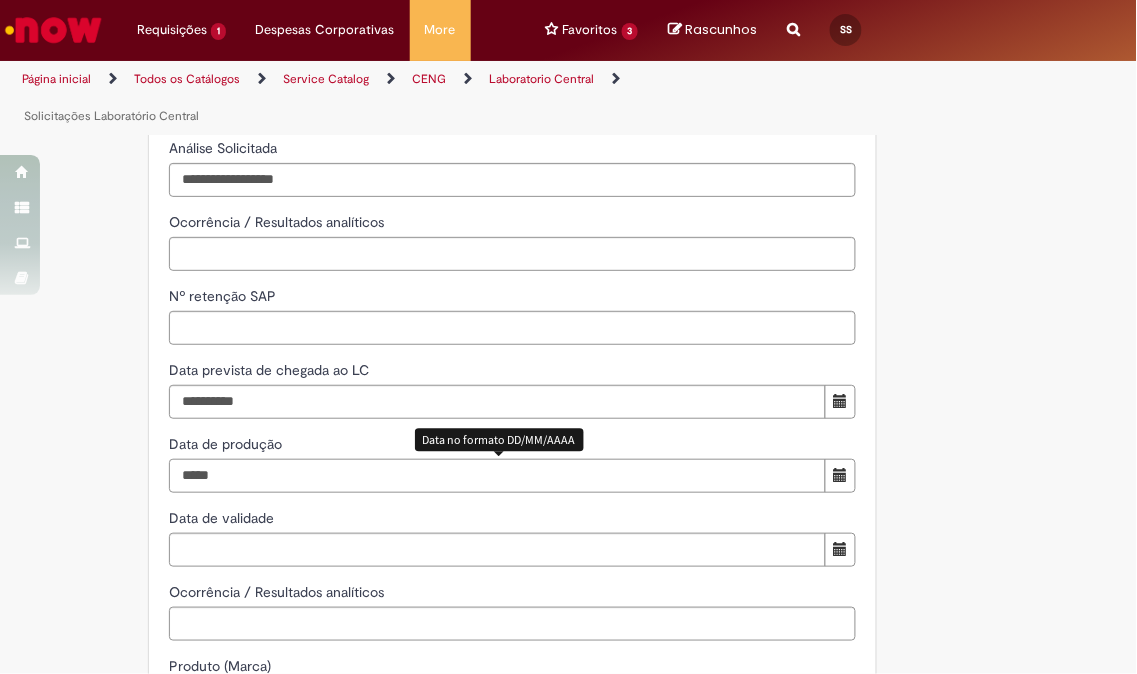 type on "**********" 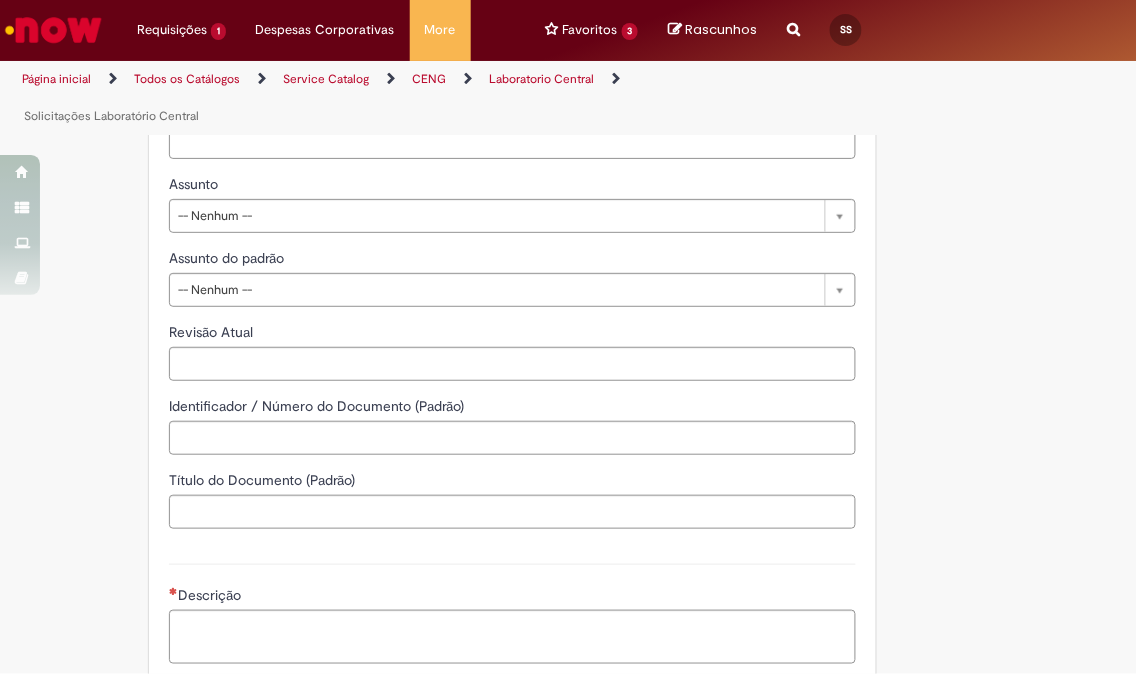 scroll, scrollTop: 1777, scrollLeft: 0, axis: vertical 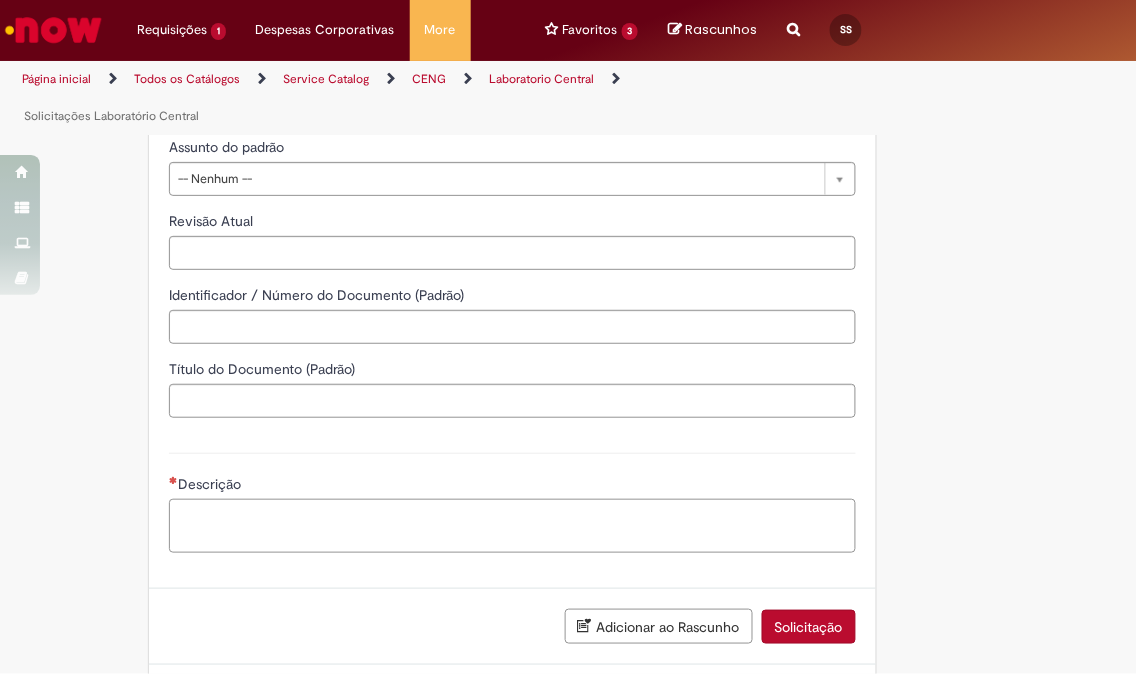 click on "Descrição" at bounding box center [512, 526] 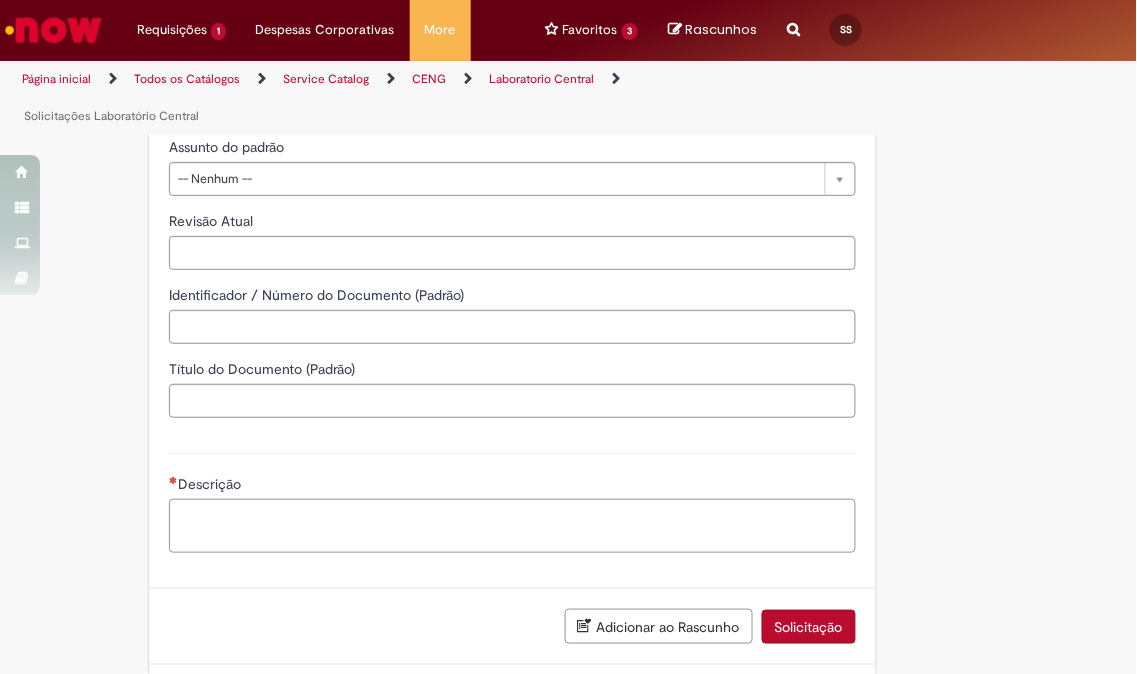 paste on "**********" 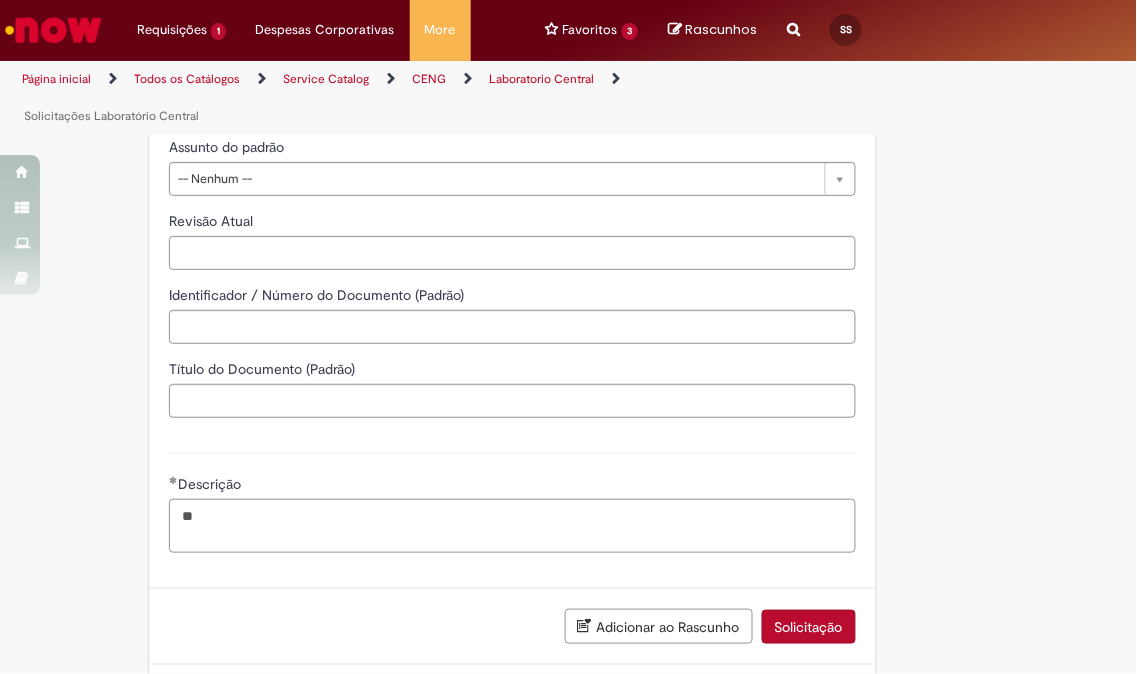 type on "*" 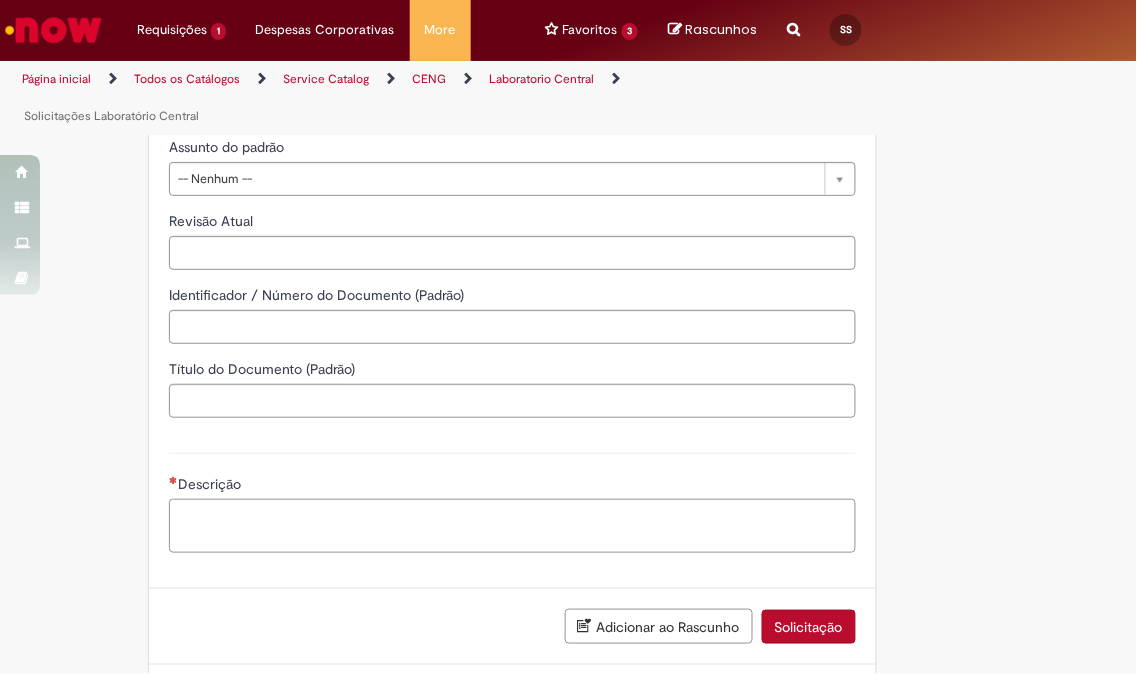 type on "*" 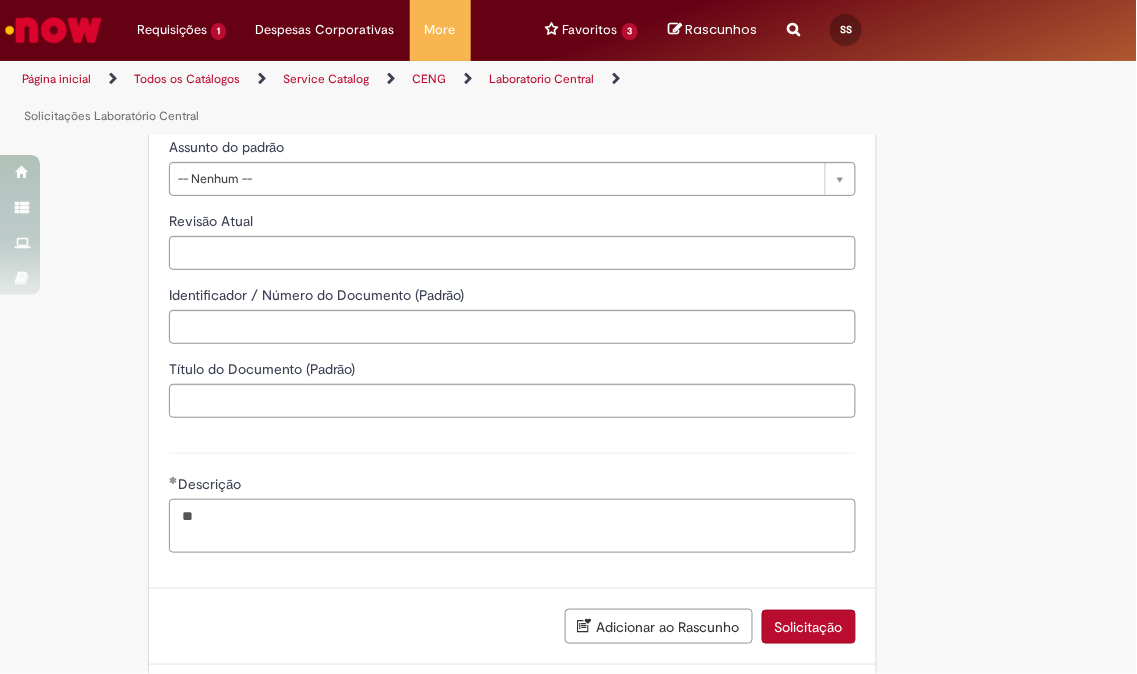 type on "*" 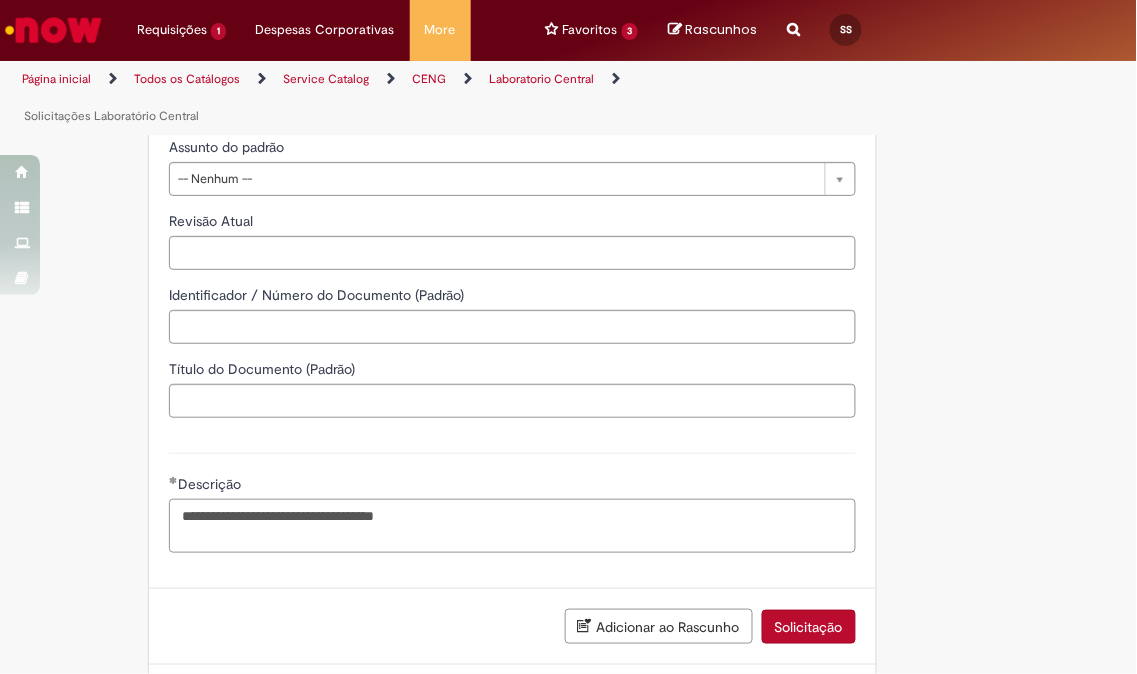 scroll, scrollTop: 1444, scrollLeft: 0, axis: vertical 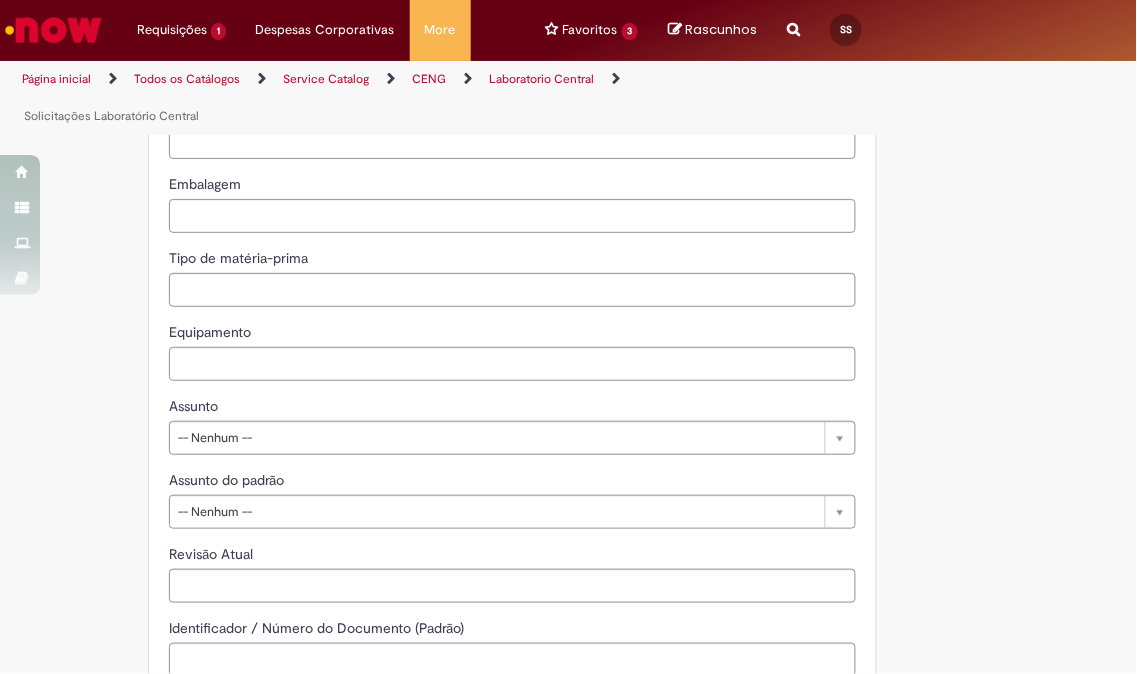 type on "**********" 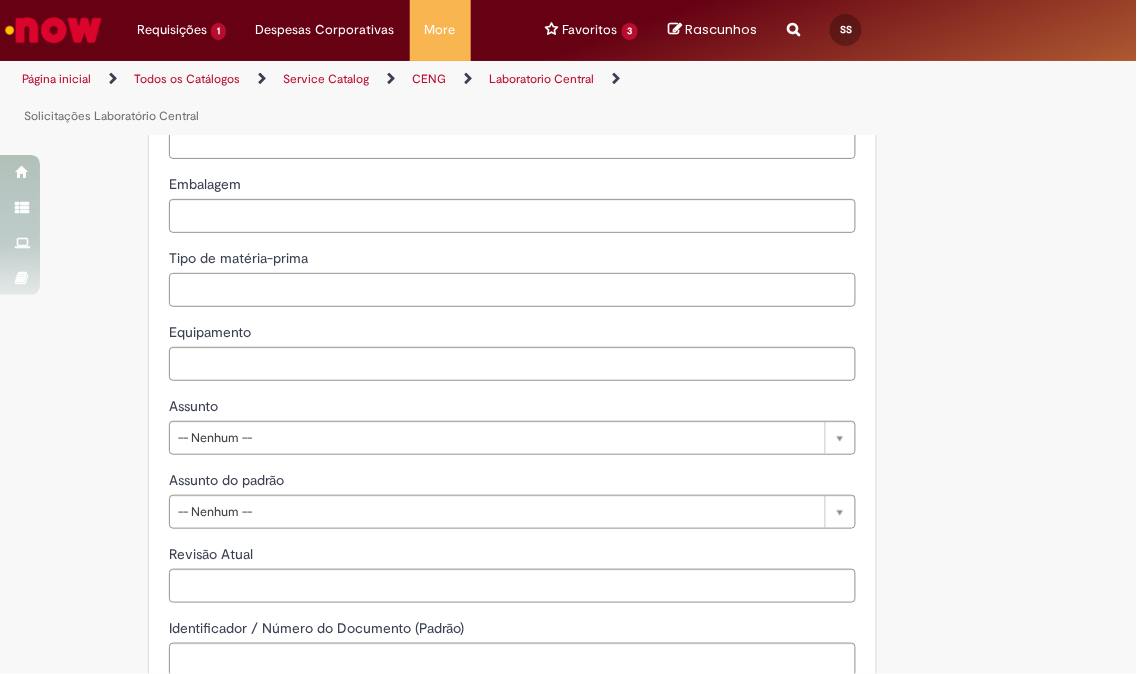 click on "Tipo de matéria-prima" at bounding box center (512, 290) 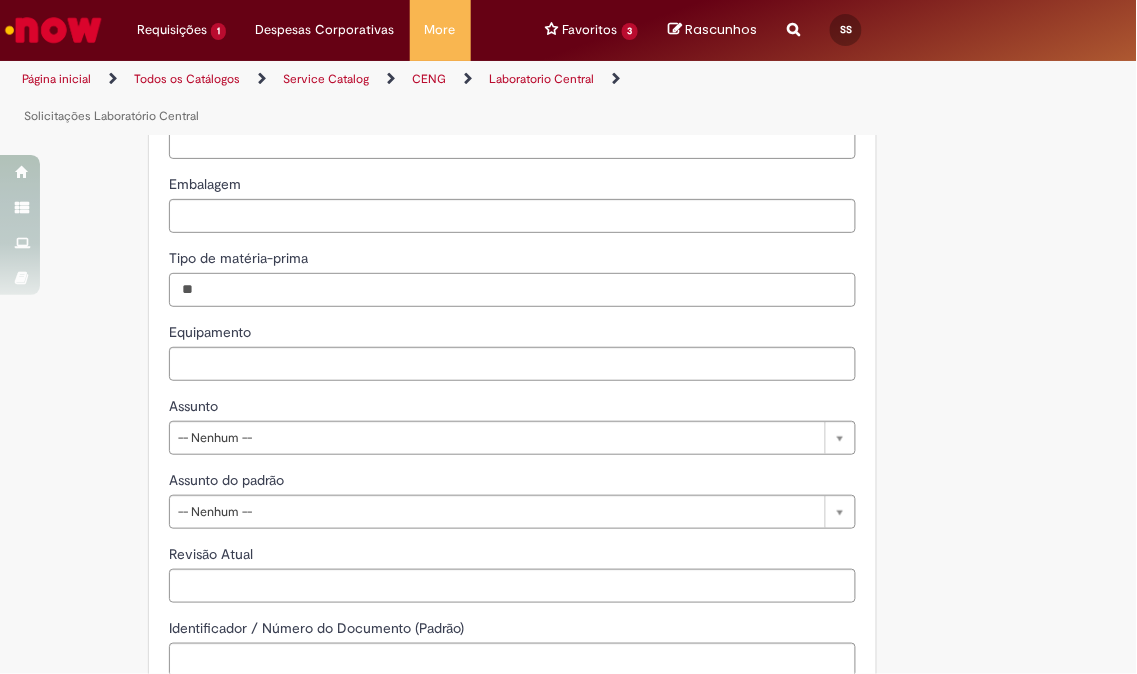 type on "*" 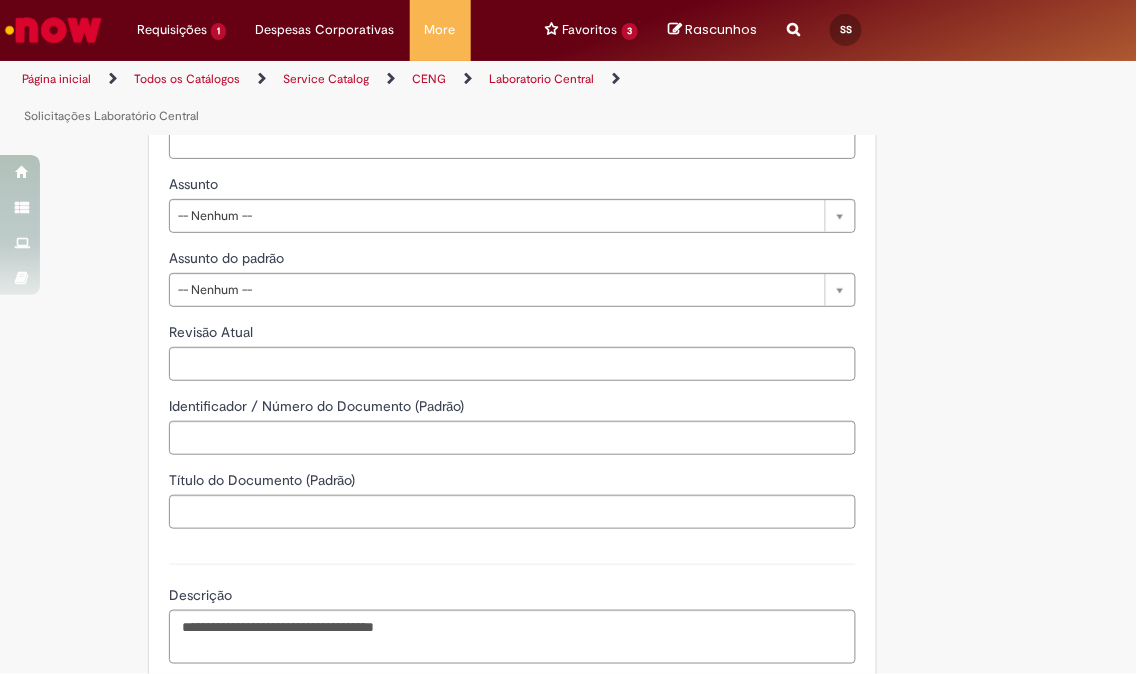scroll, scrollTop: 1881, scrollLeft: 0, axis: vertical 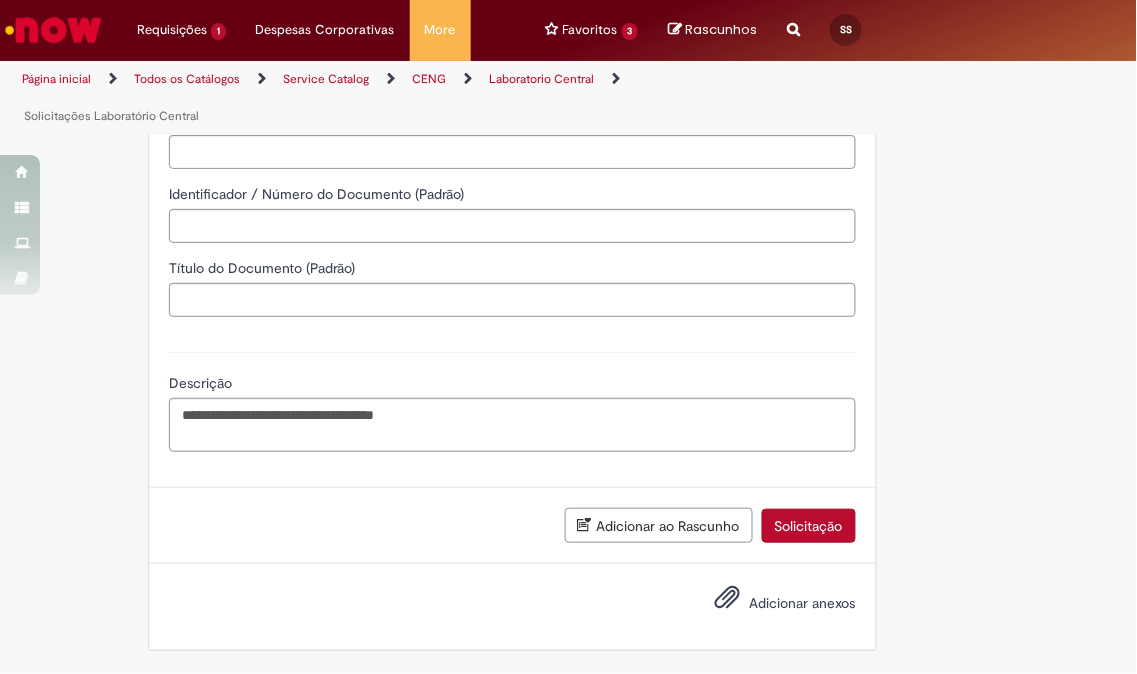 type on "********" 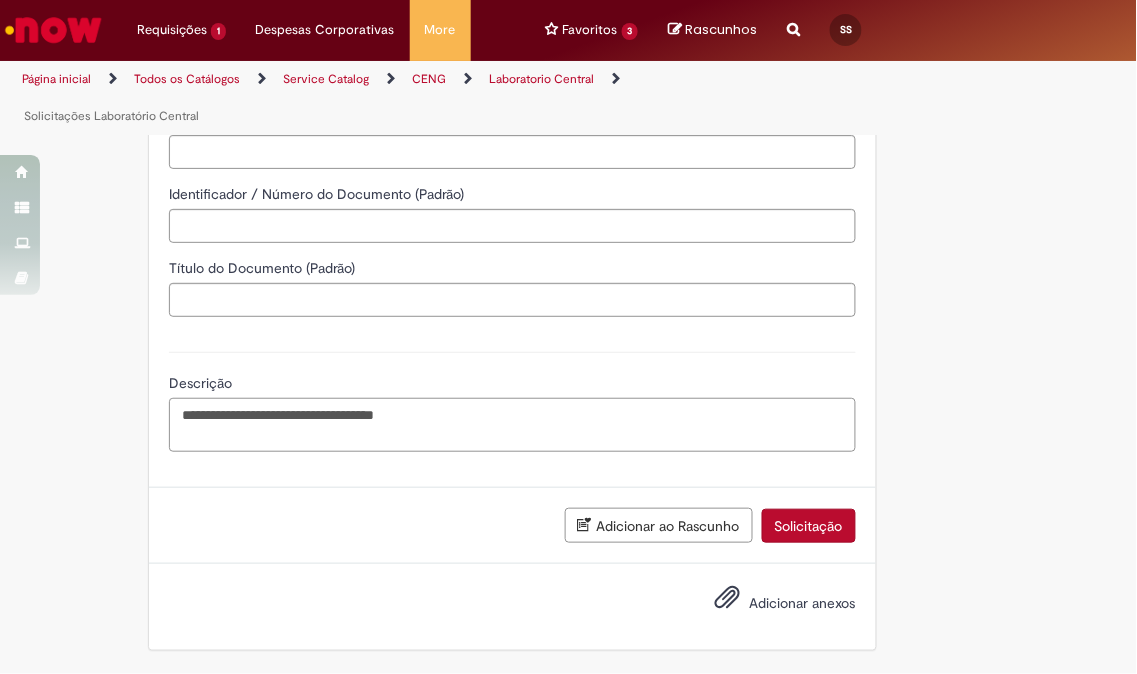 click on "**********" at bounding box center [512, 425] 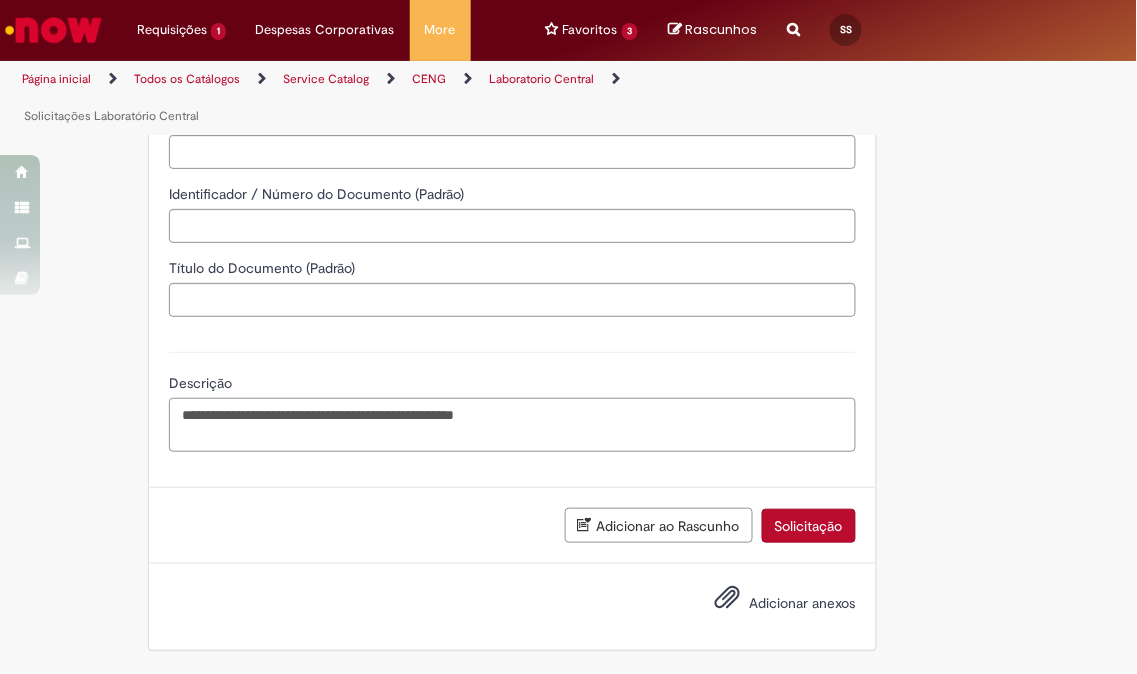 type on "**********" 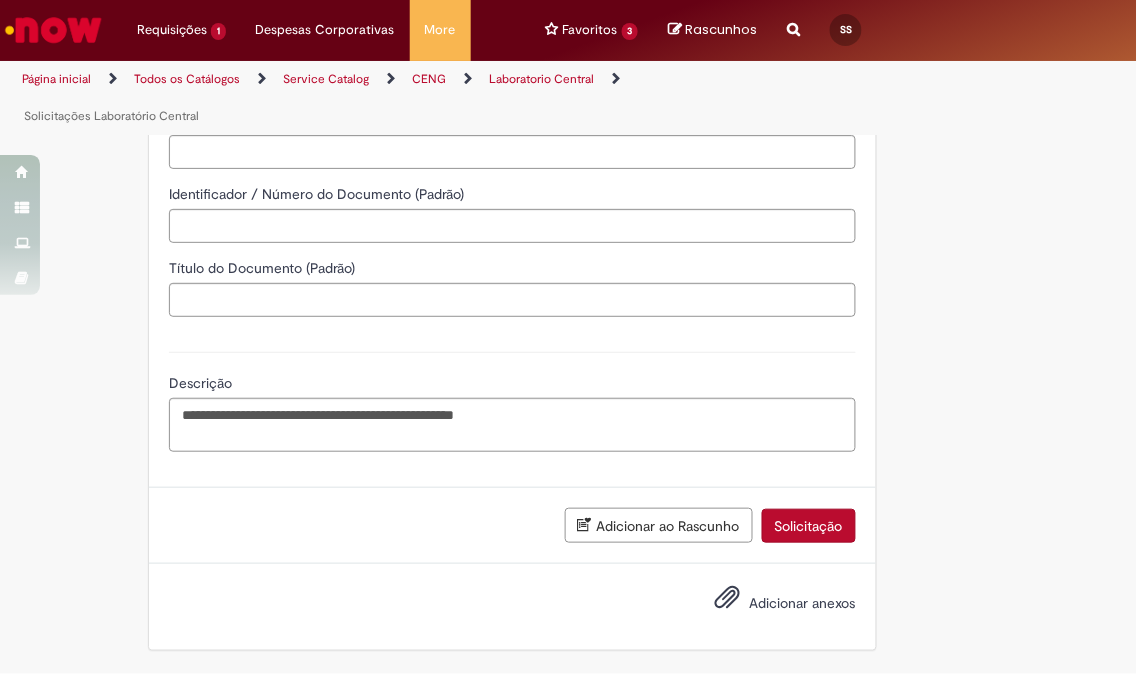 click on "Solicitação" at bounding box center [809, 526] 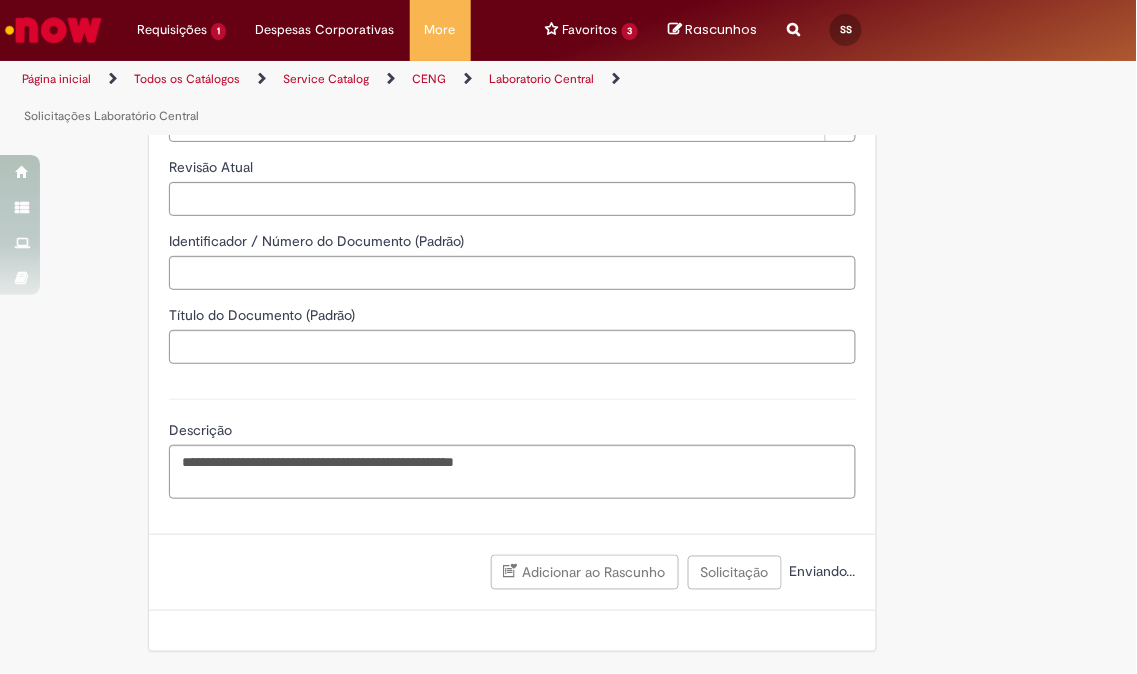 scroll, scrollTop: 1834, scrollLeft: 0, axis: vertical 